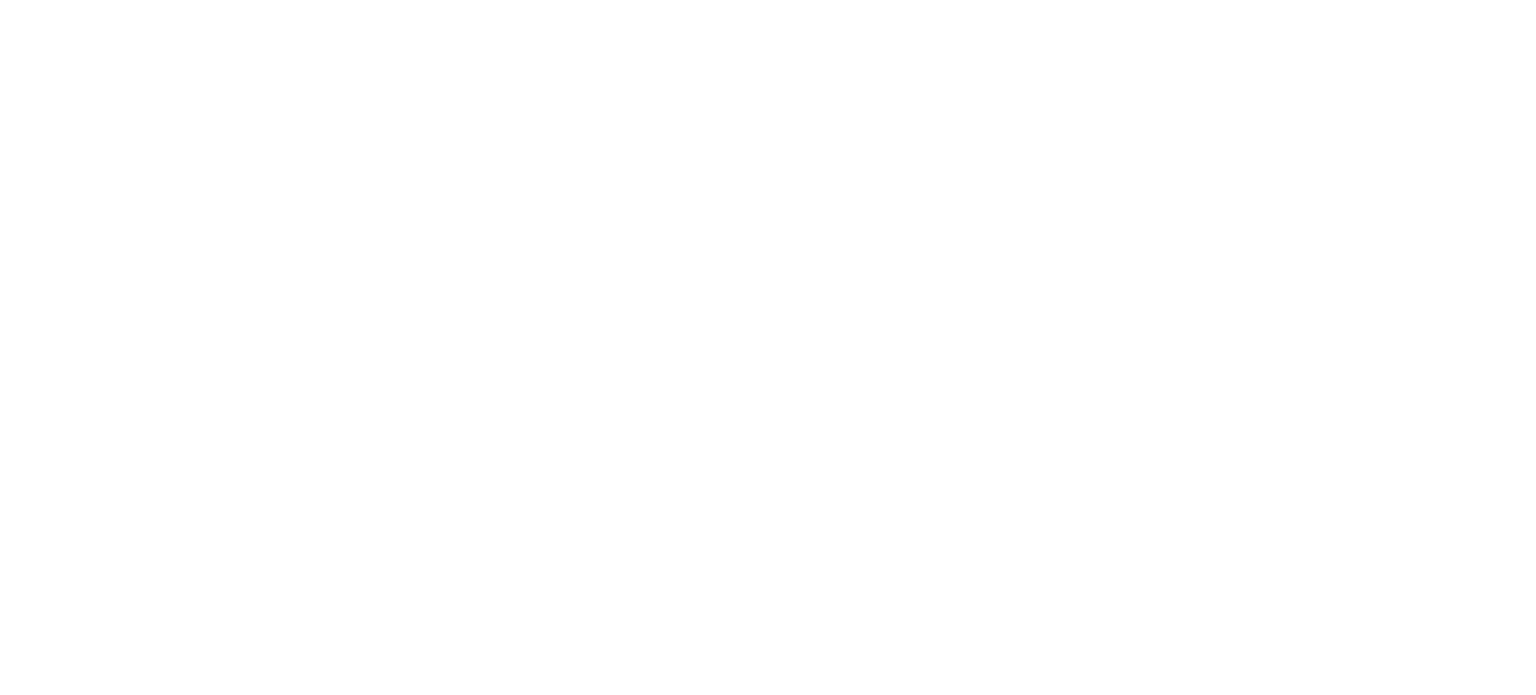 scroll, scrollTop: 0, scrollLeft: 0, axis: both 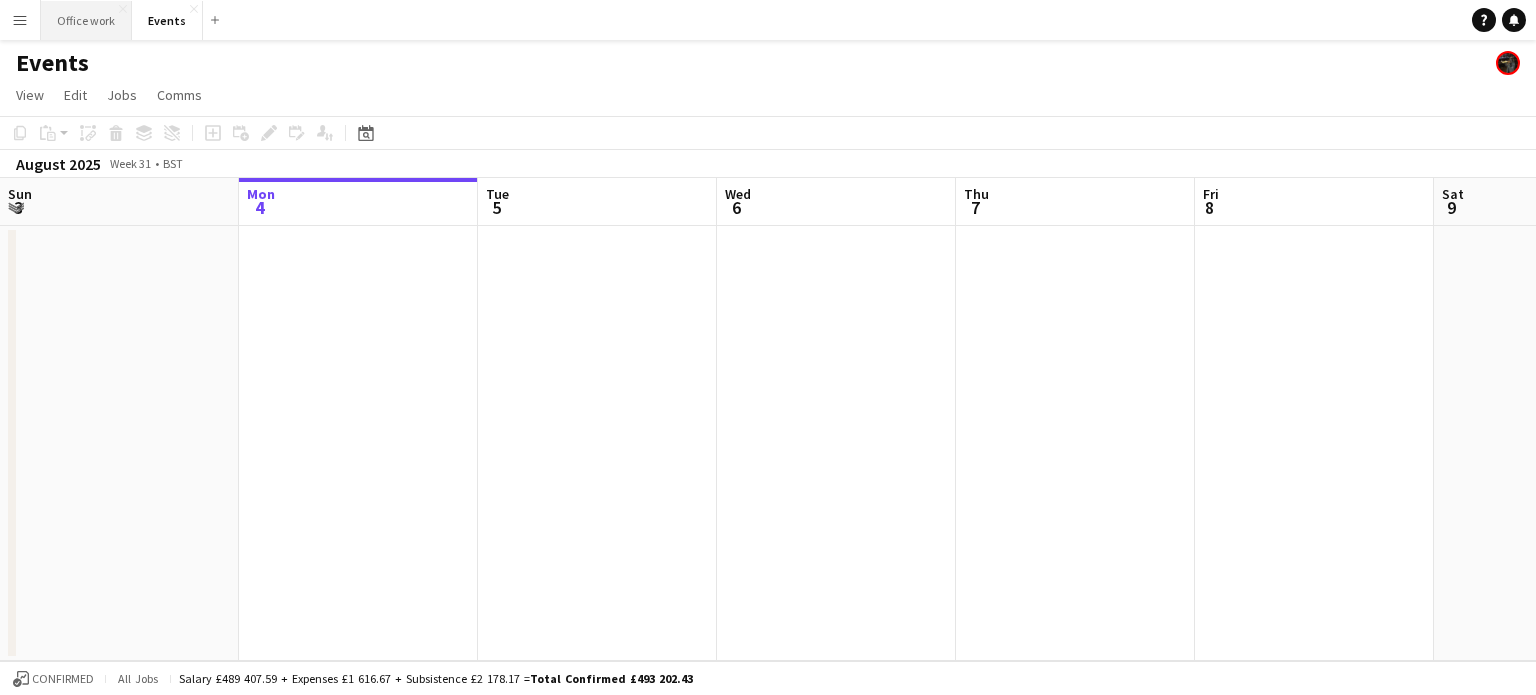 click on "Office work
Close" at bounding box center (86, 20) 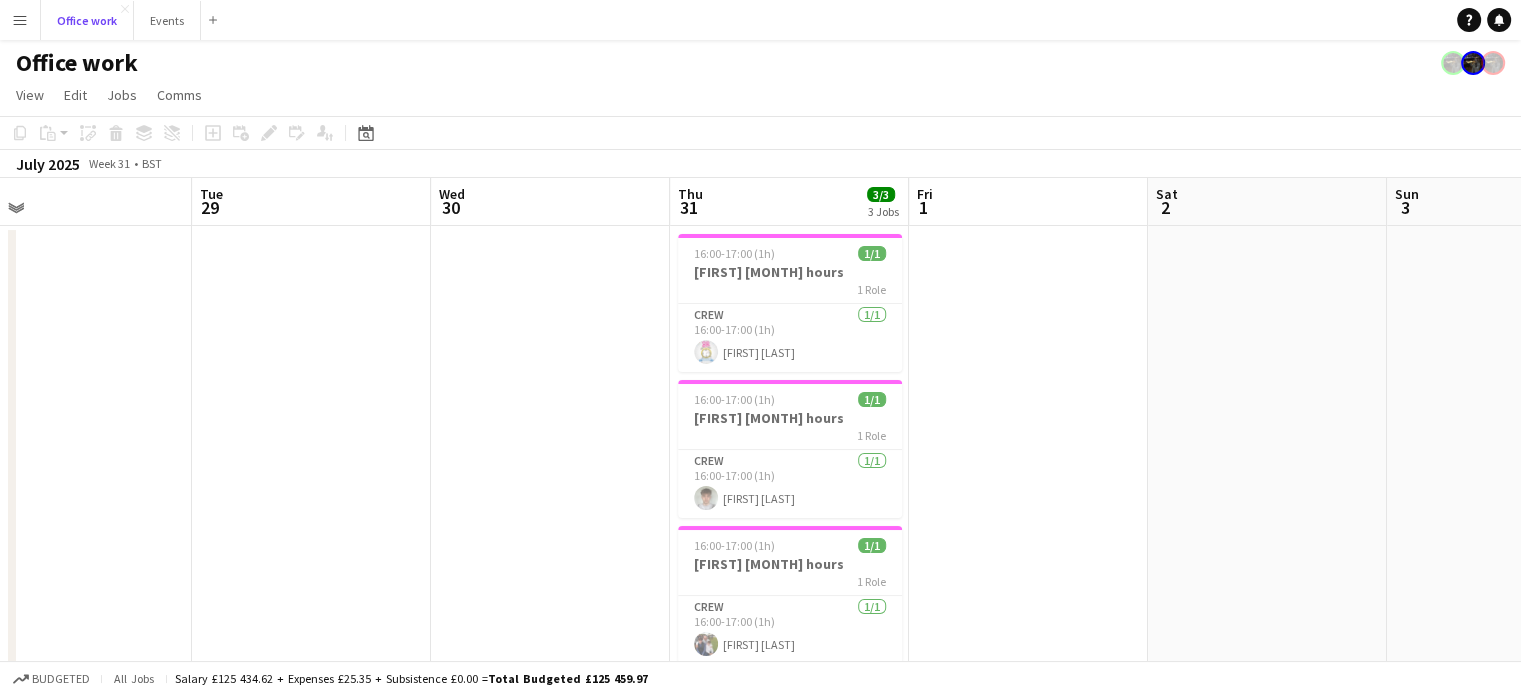 scroll, scrollTop: 0, scrollLeft: 764, axis: horizontal 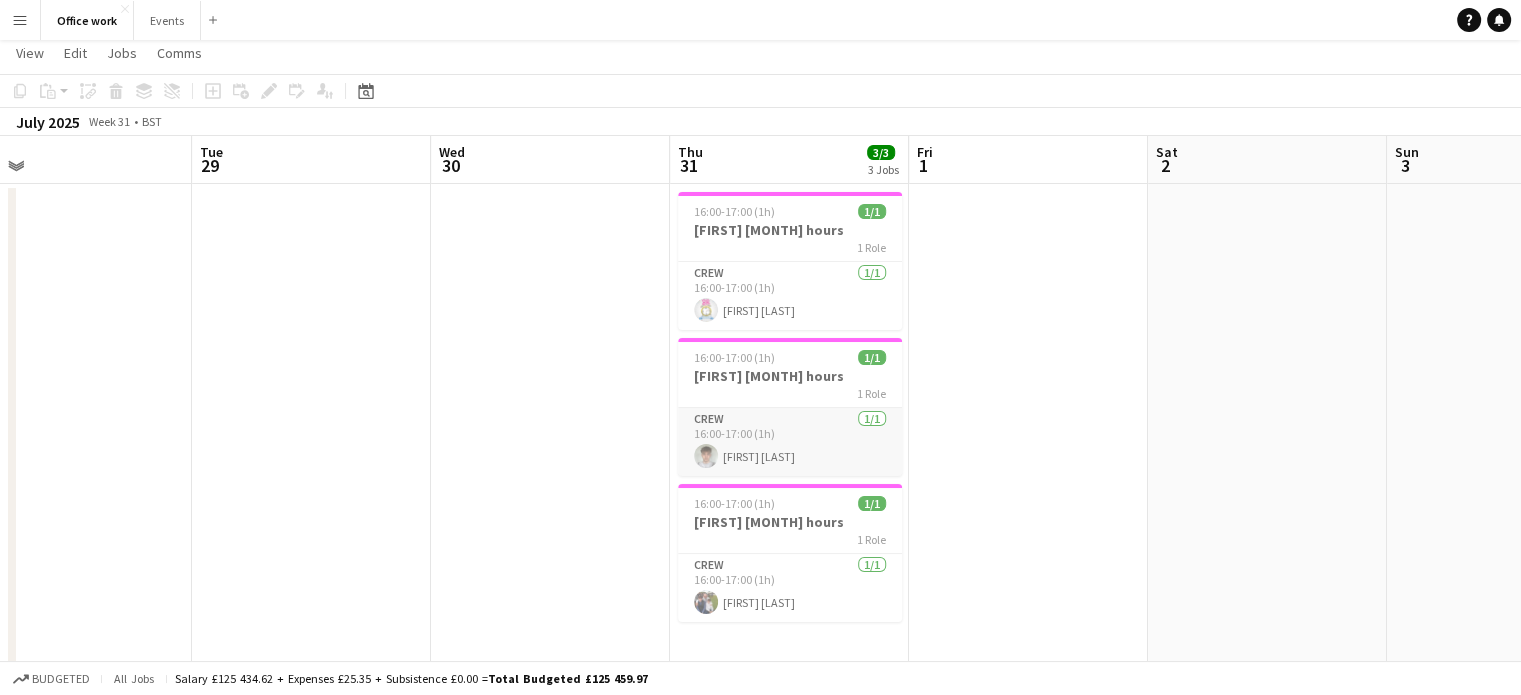 click on "Crew   1/1   16:00-17:00 (1h)
[FIRST] [LAST]" at bounding box center [790, 442] 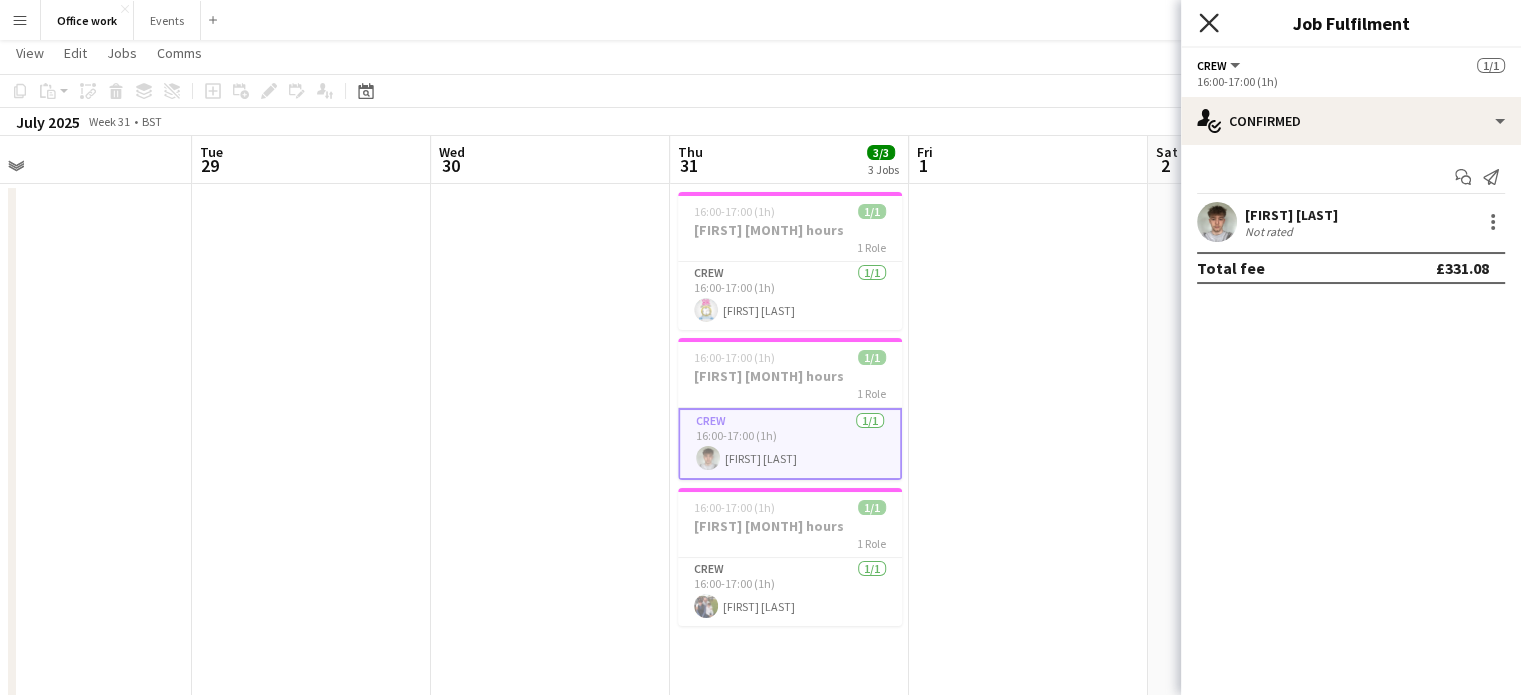 click 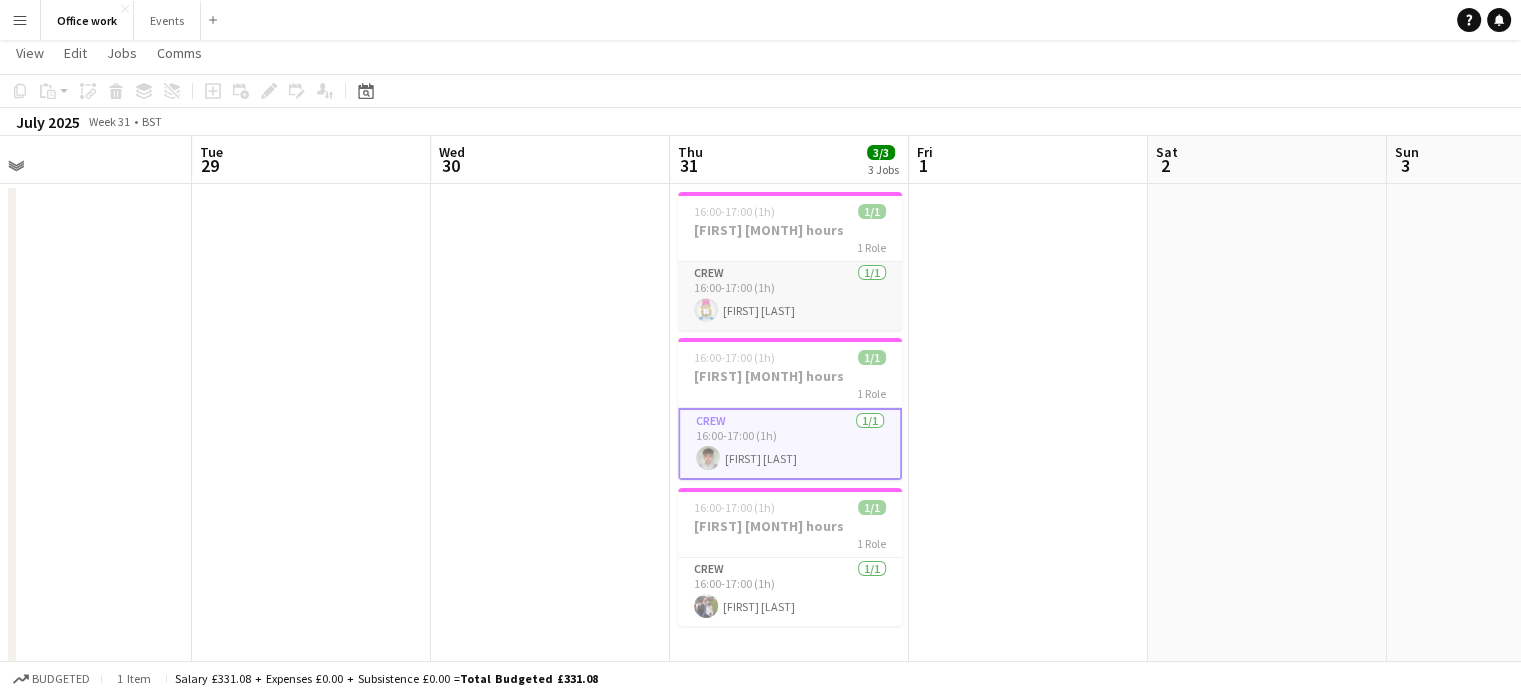 click on "Crew   1/1   16:00-17:00 (1h)
[FIRST] [LAST]" at bounding box center [790, 296] 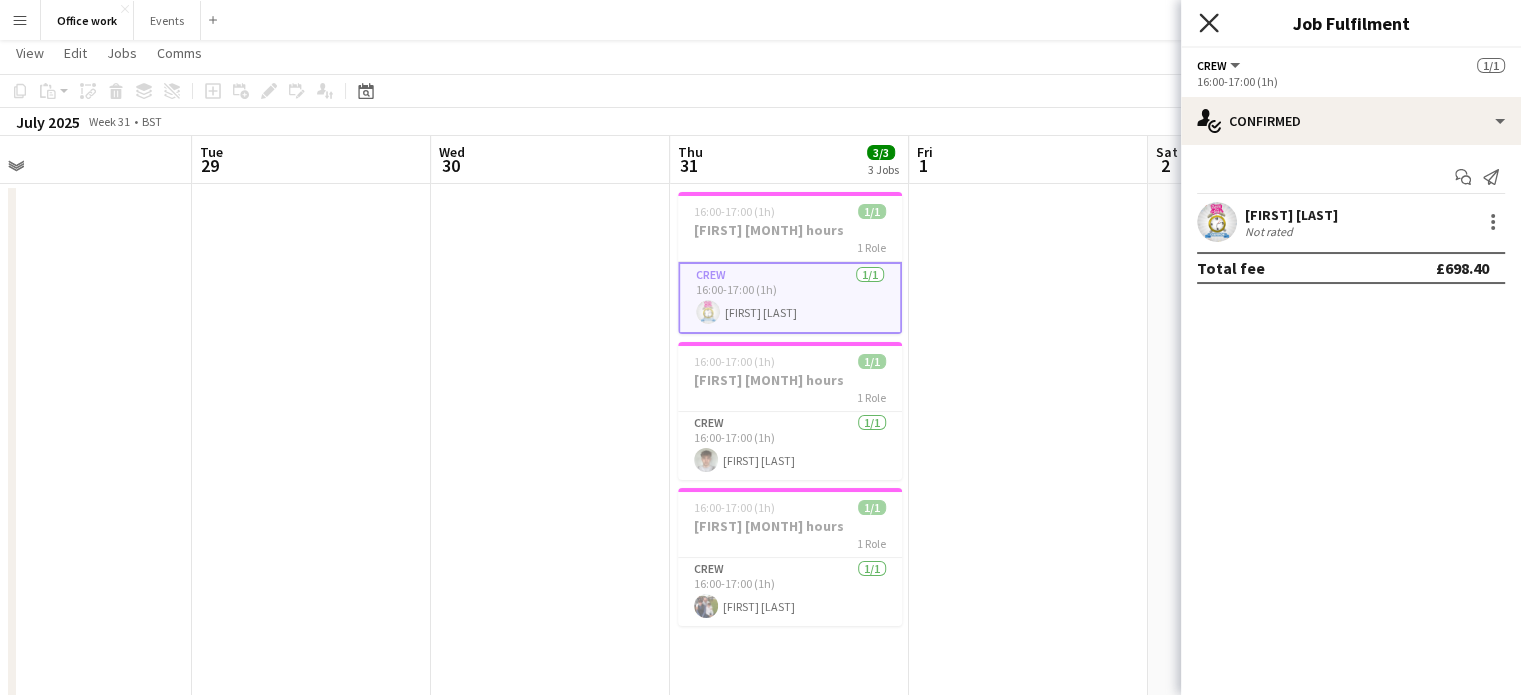 click on "Close pop-in" 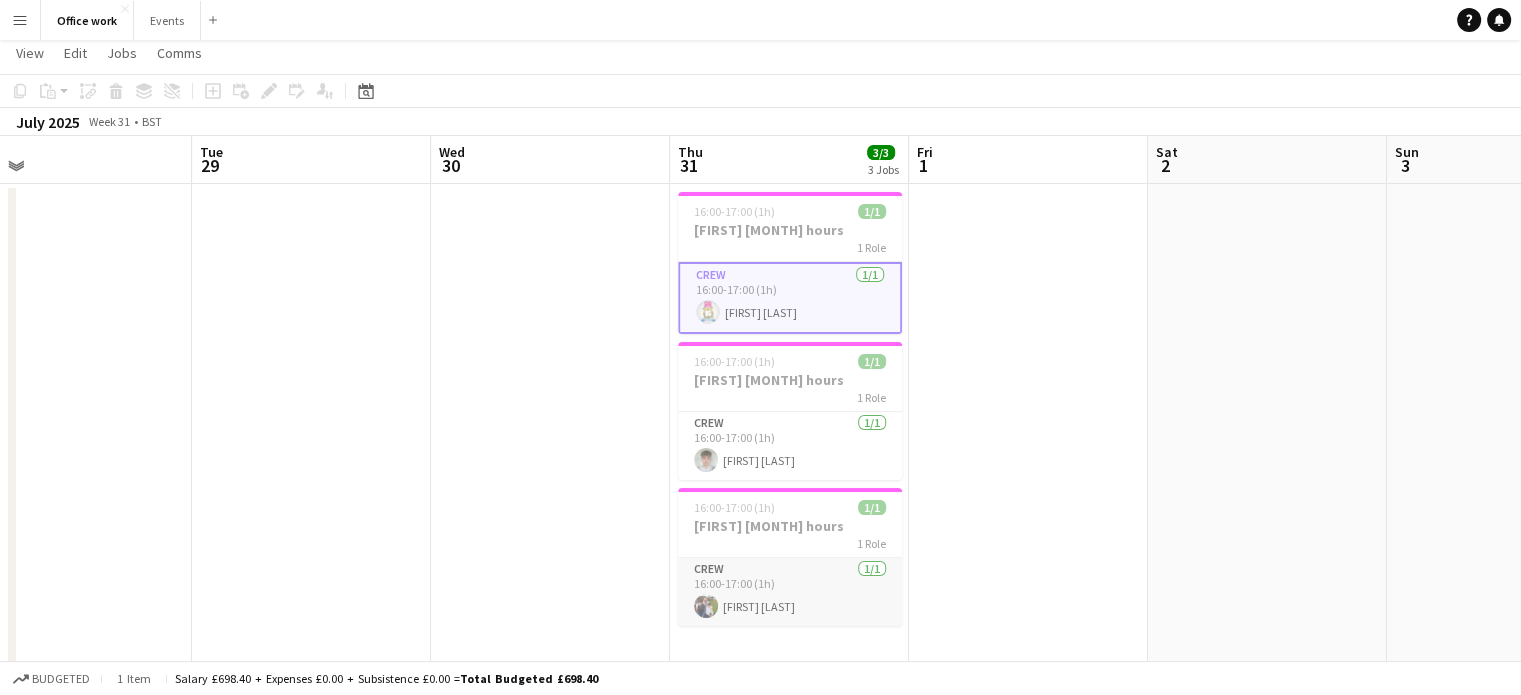 click on "Crew   1/1   16:00-17:00 (1h)
[FIRST] [LAST]" at bounding box center [790, 592] 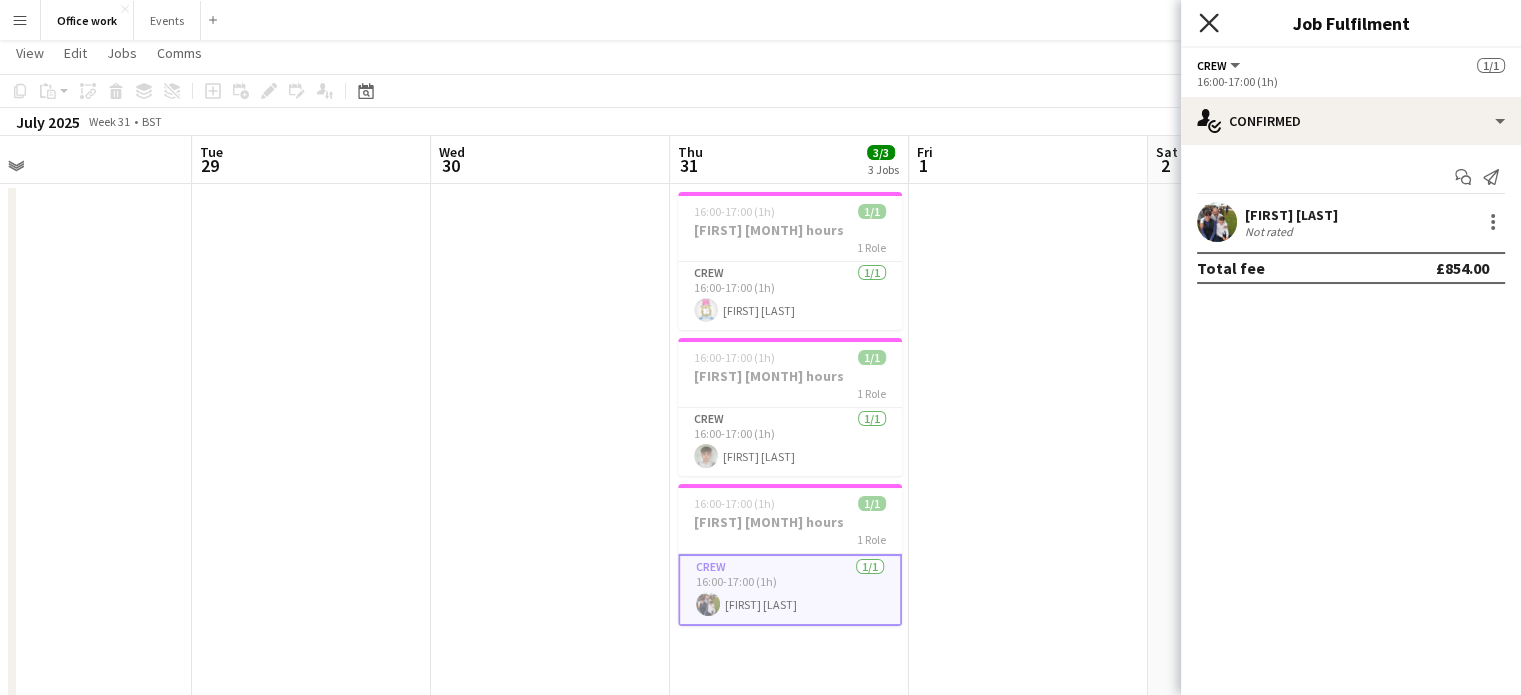 click 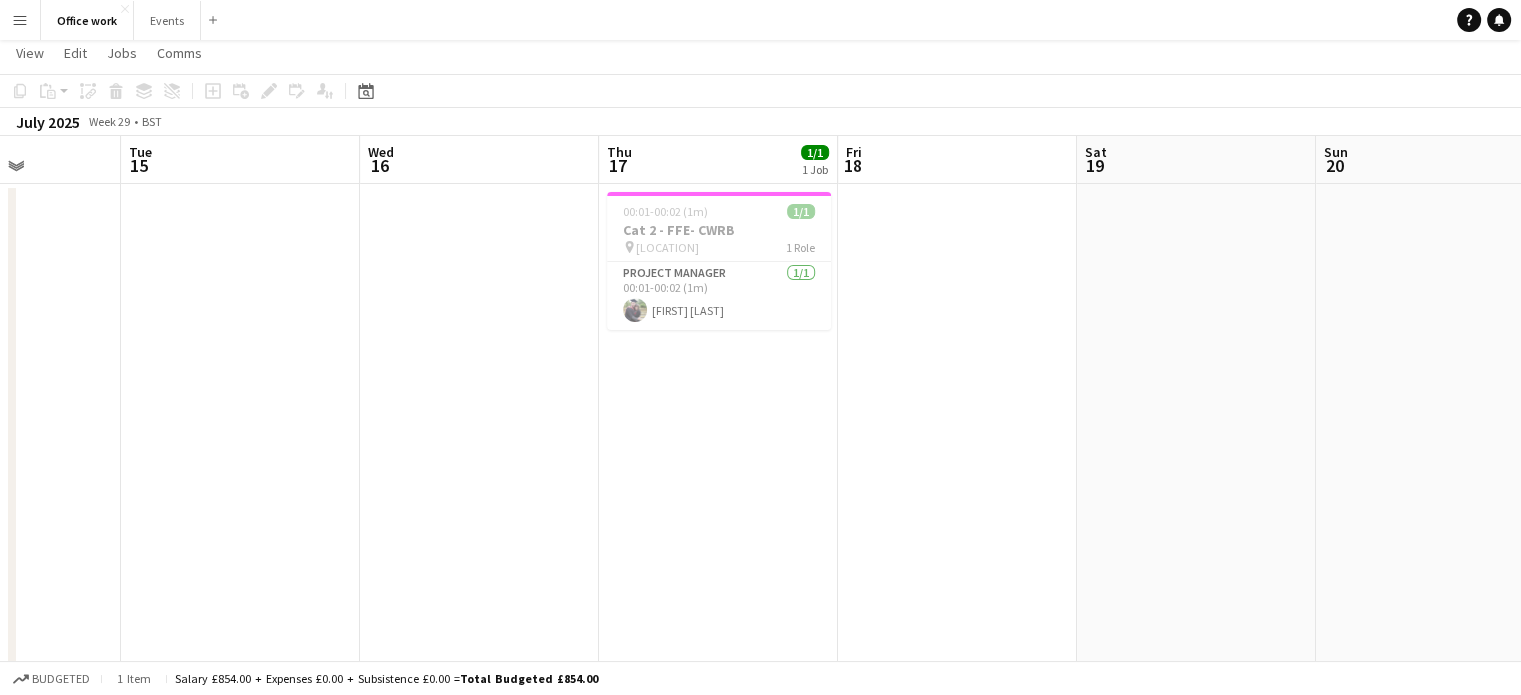 scroll, scrollTop: 0, scrollLeft: 592, axis: horizontal 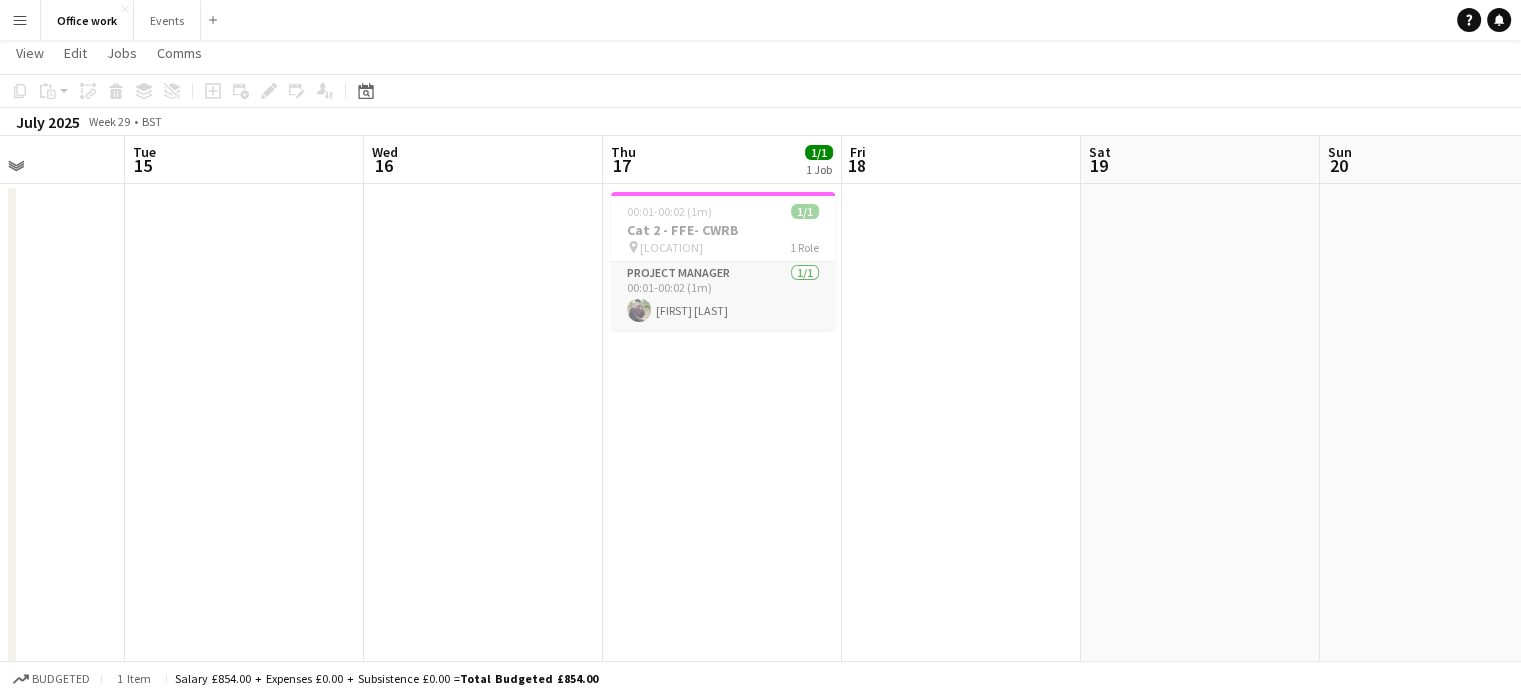 click on "Project Manager   1/1   00:01-00:02 (1m)
[FIRST] [LAST]" at bounding box center [723, 296] 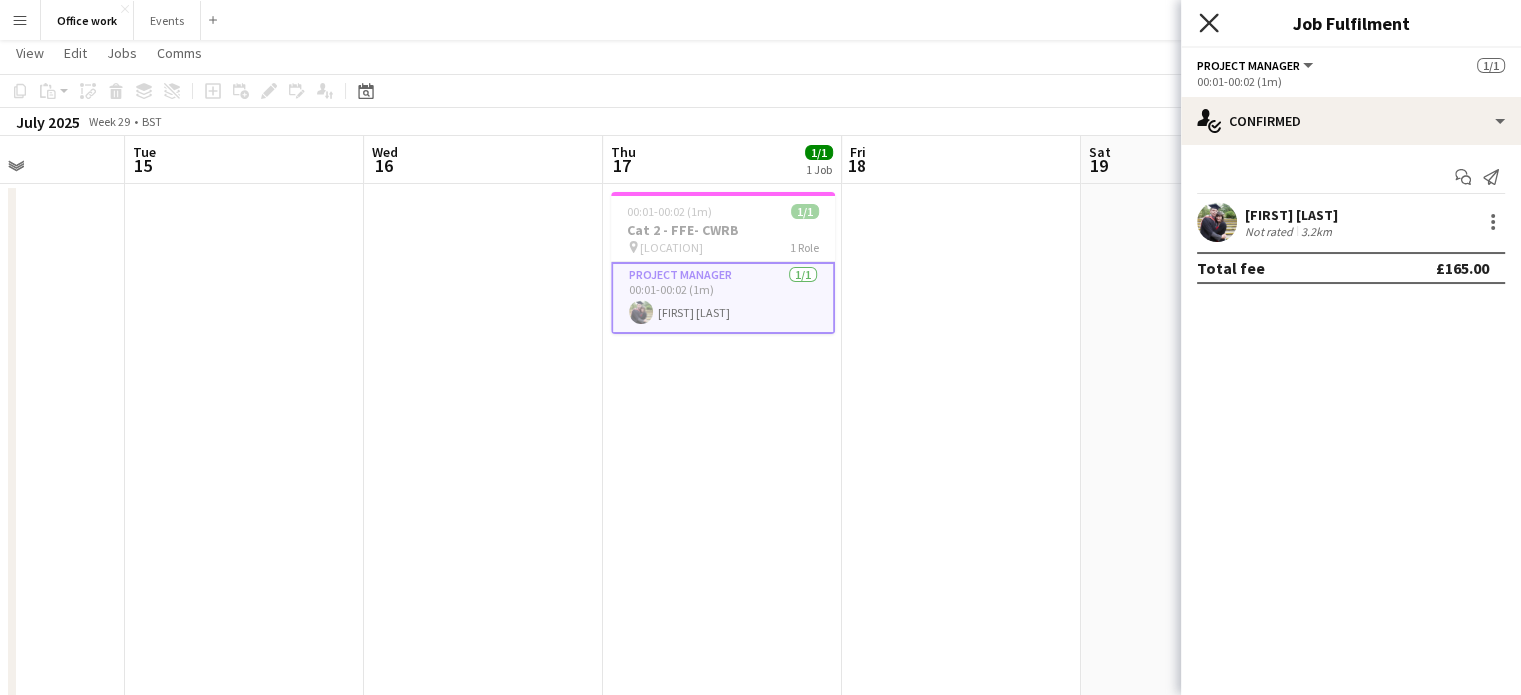 click on "Close pop-in" 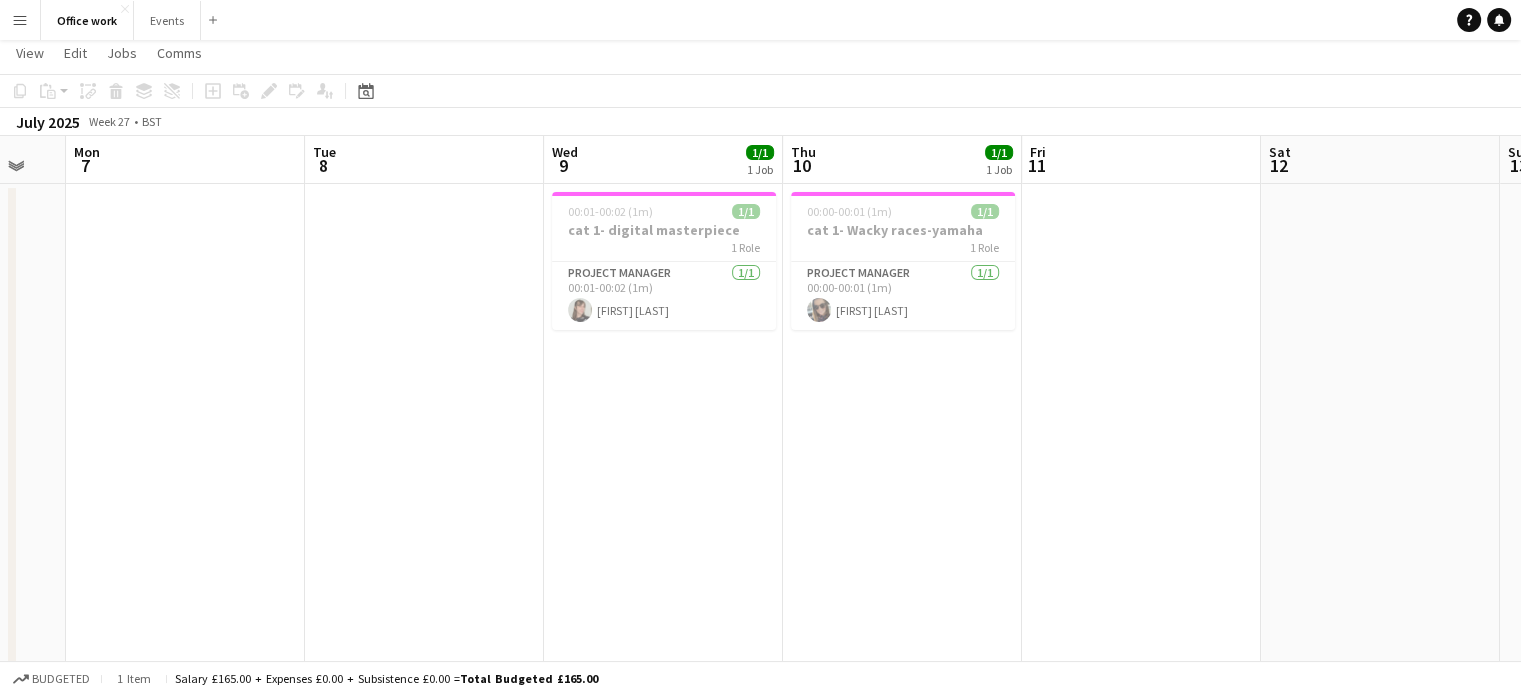 scroll, scrollTop: 0, scrollLeft: 412, axis: horizontal 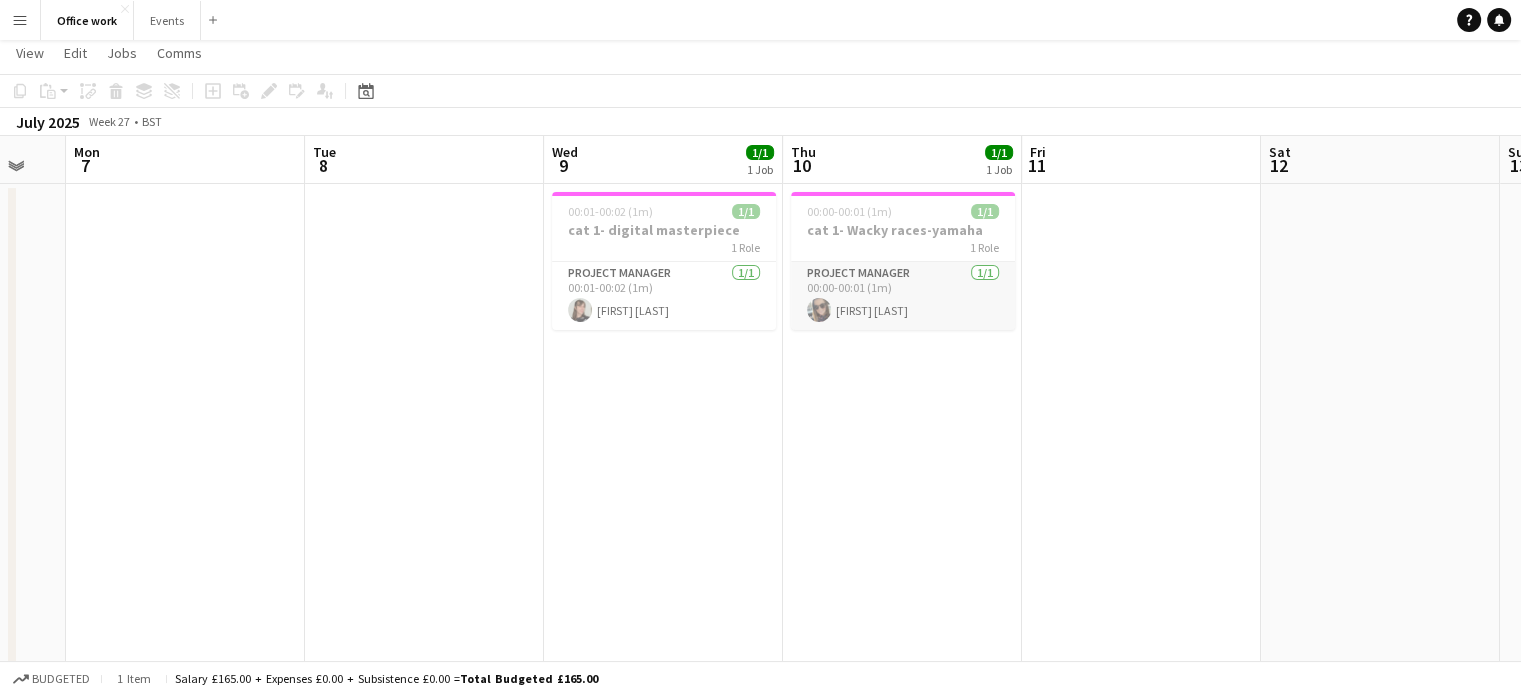 click on "Project Manager   1/1   00:00-00:01 (1m)
[FIRST] [LAST]" at bounding box center (903, 296) 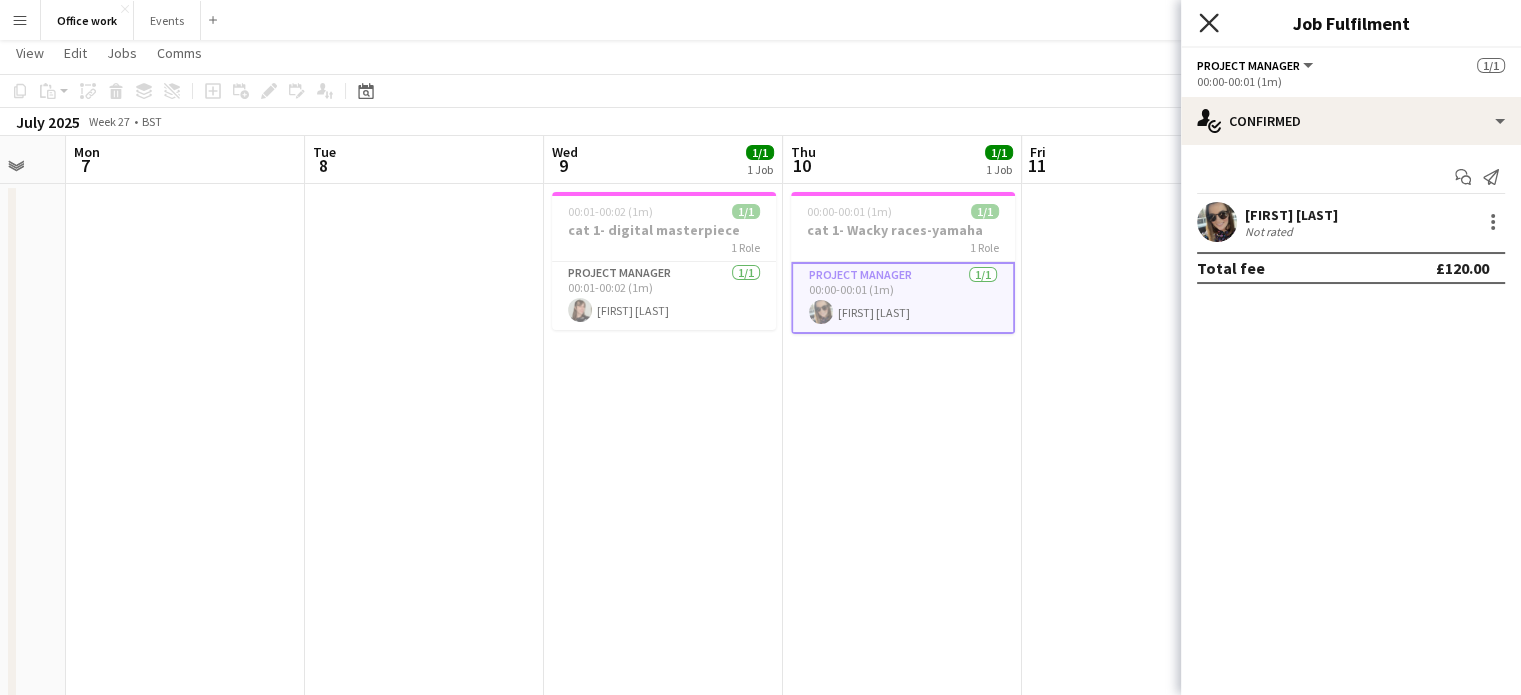 click on "Close pop-in" 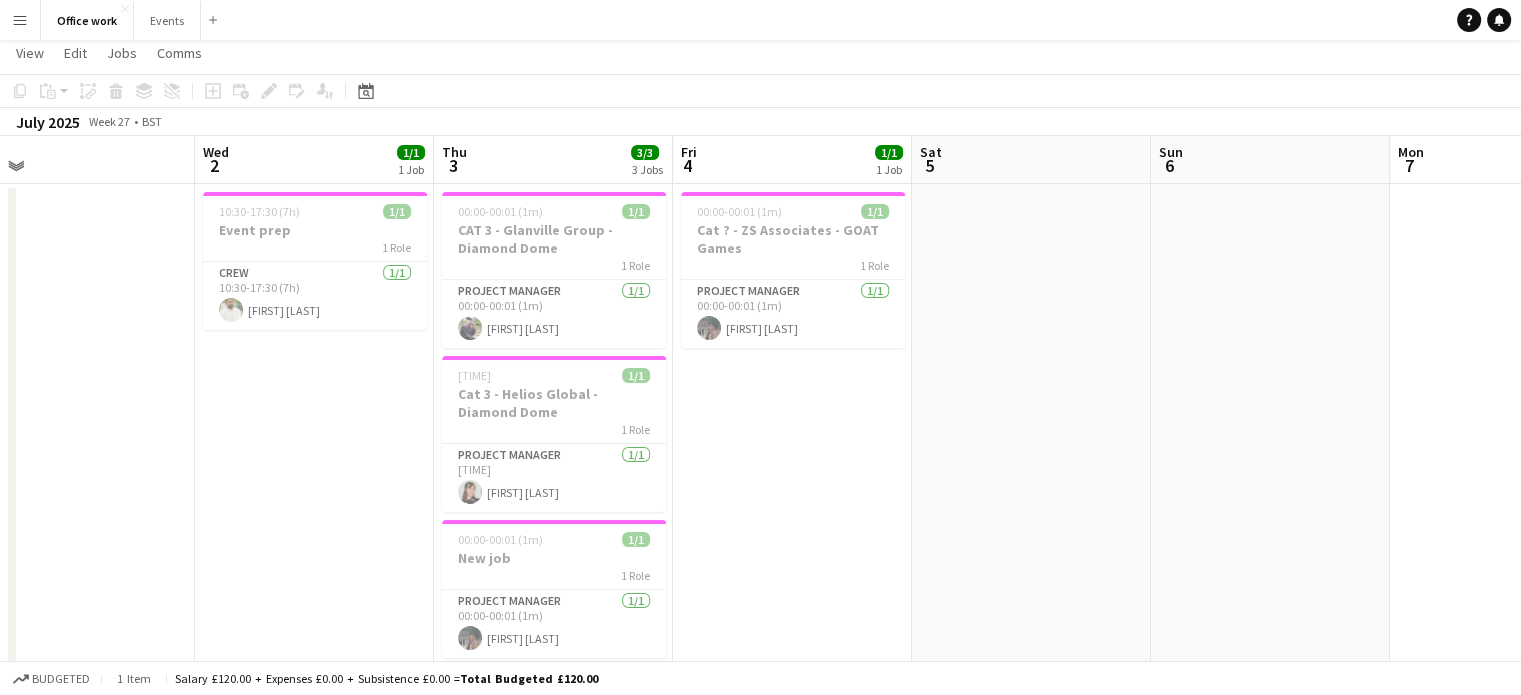scroll, scrollTop: 0, scrollLeft: 765, axis: horizontal 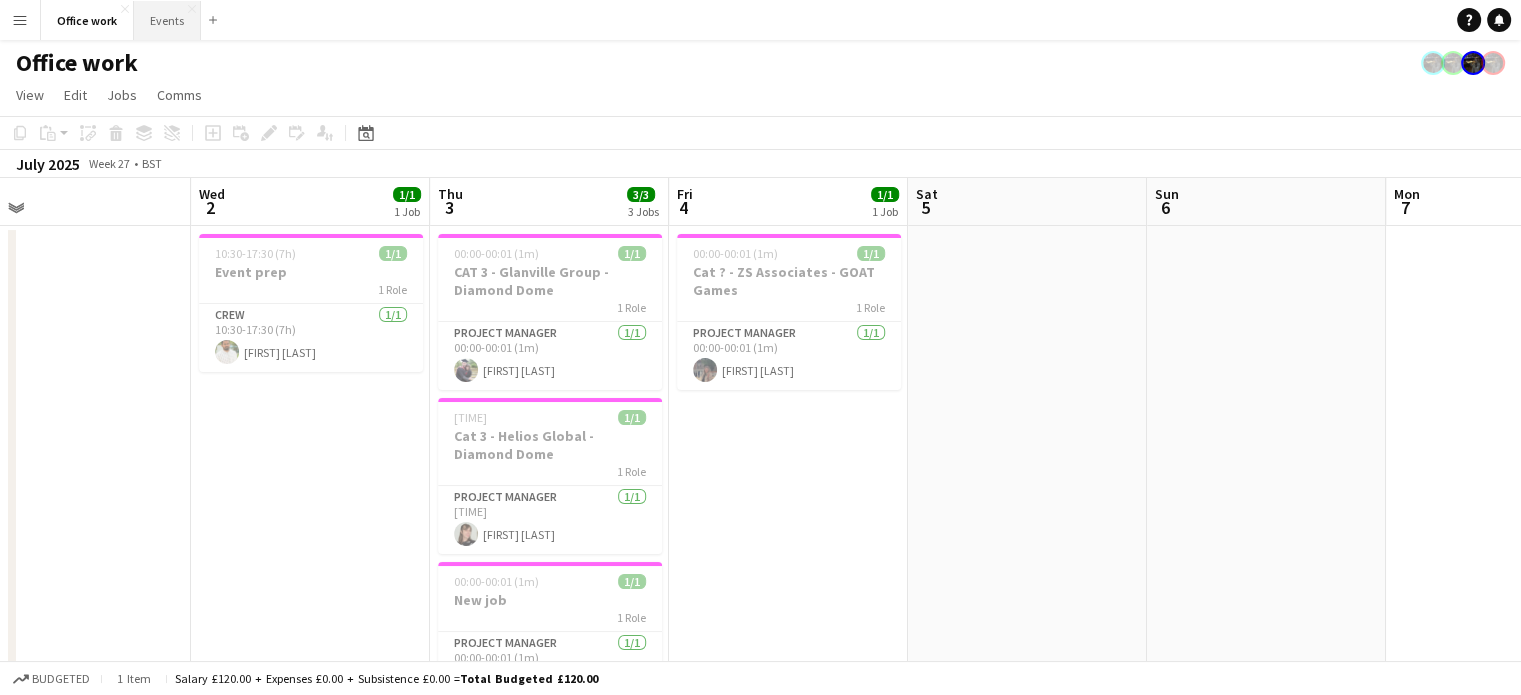click on "Events
Close" at bounding box center [167, 20] 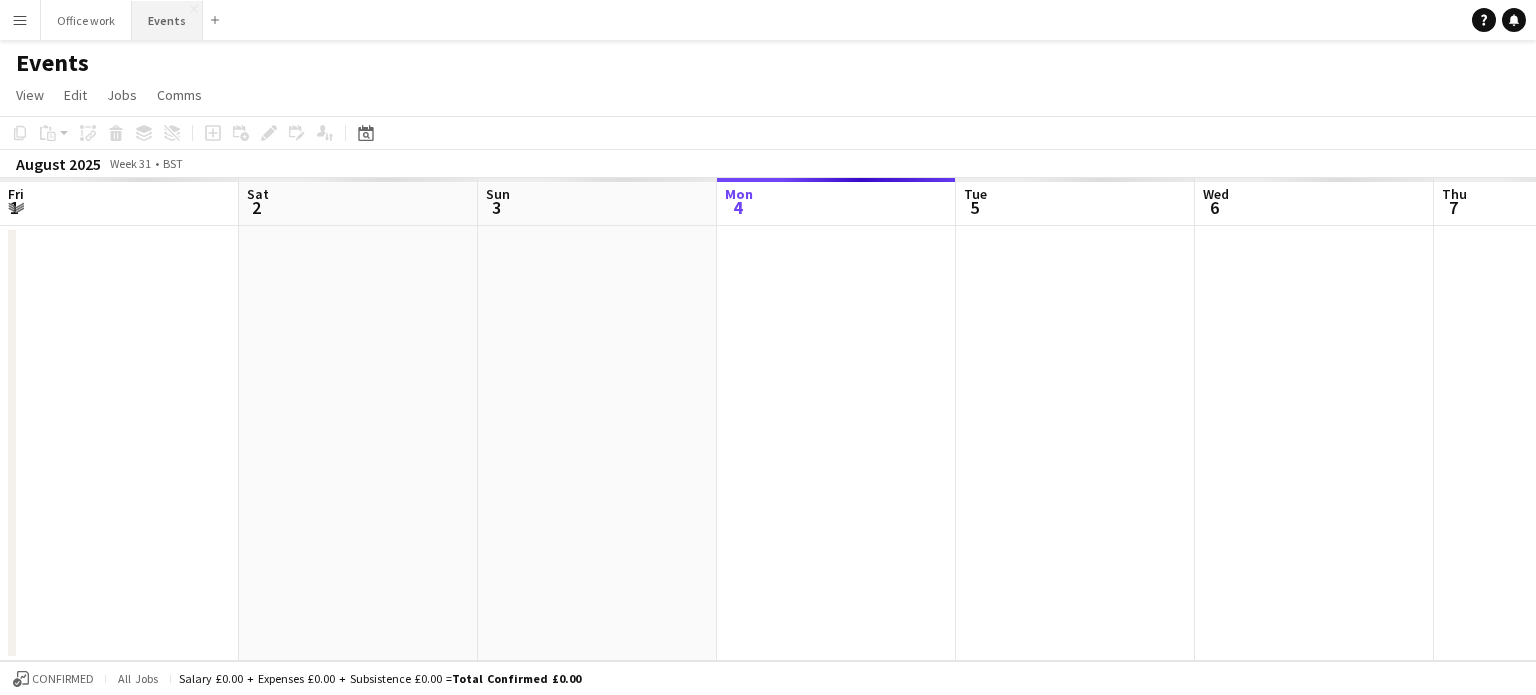 scroll, scrollTop: 0, scrollLeft: 478, axis: horizontal 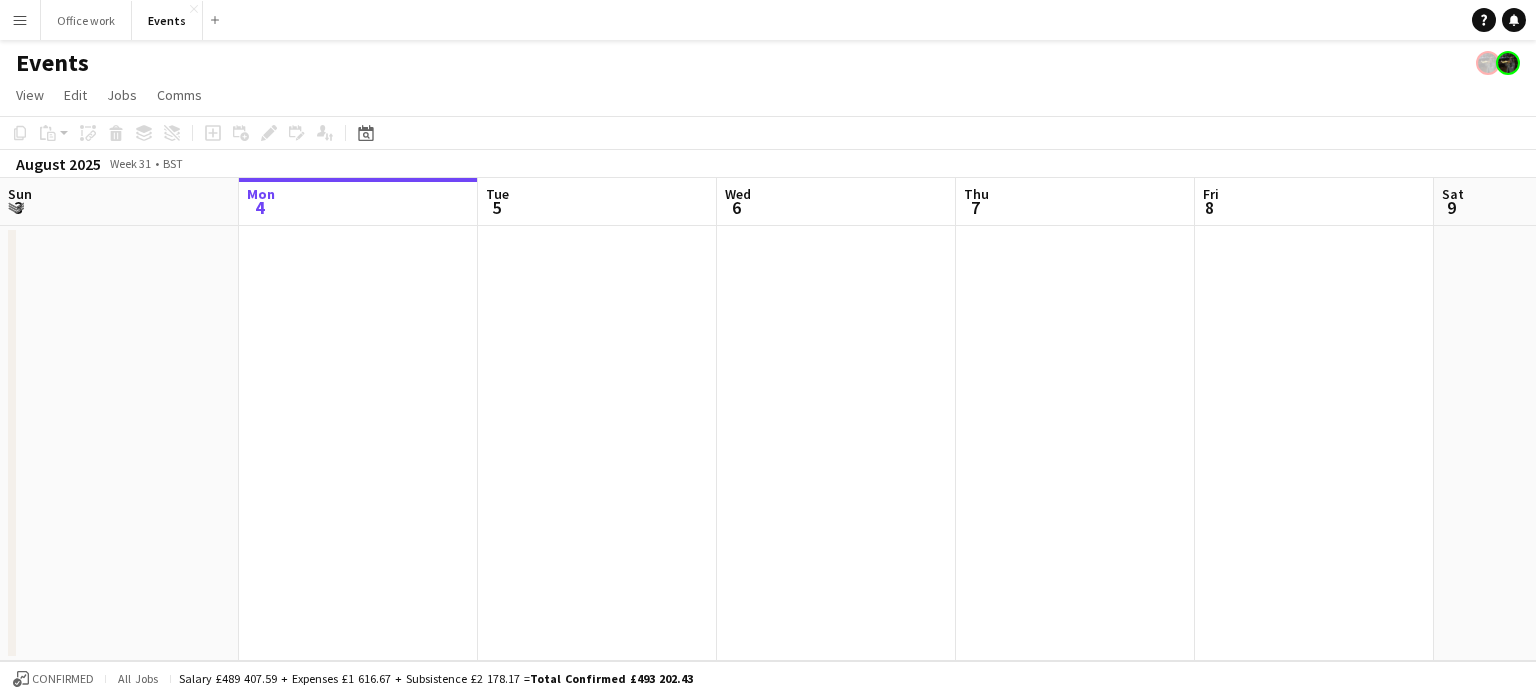 click on "Menu" at bounding box center [20, 20] 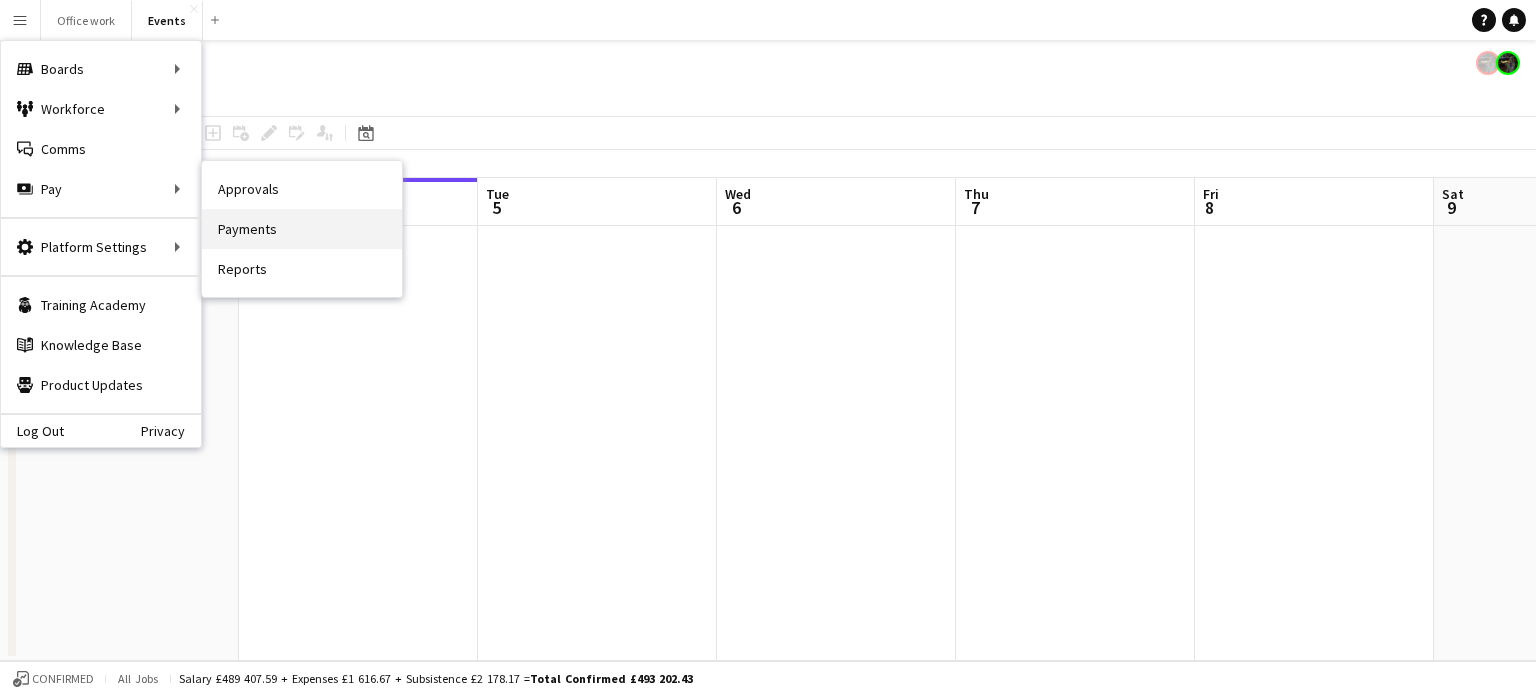 click on "Payments" at bounding box center (302, 229) 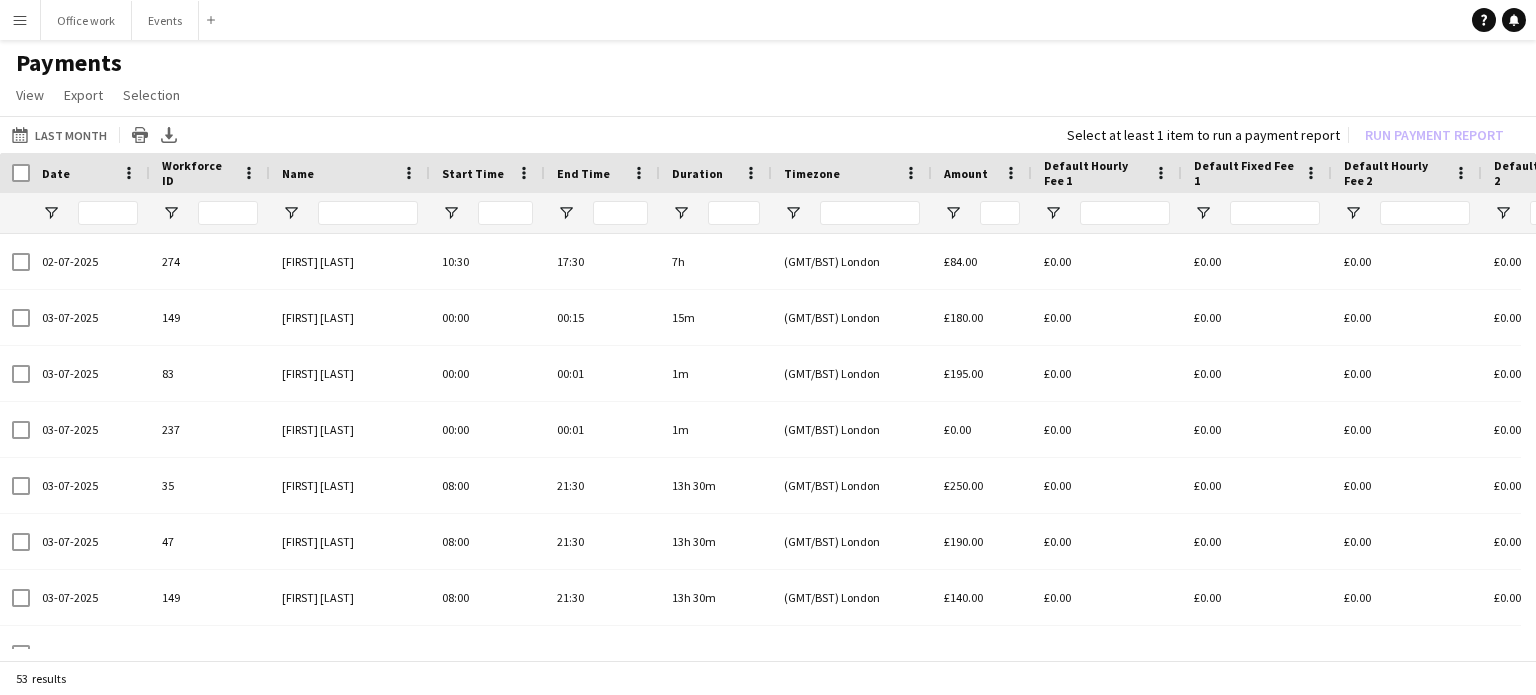 click on "Menu" at bounding box center [20, 20] 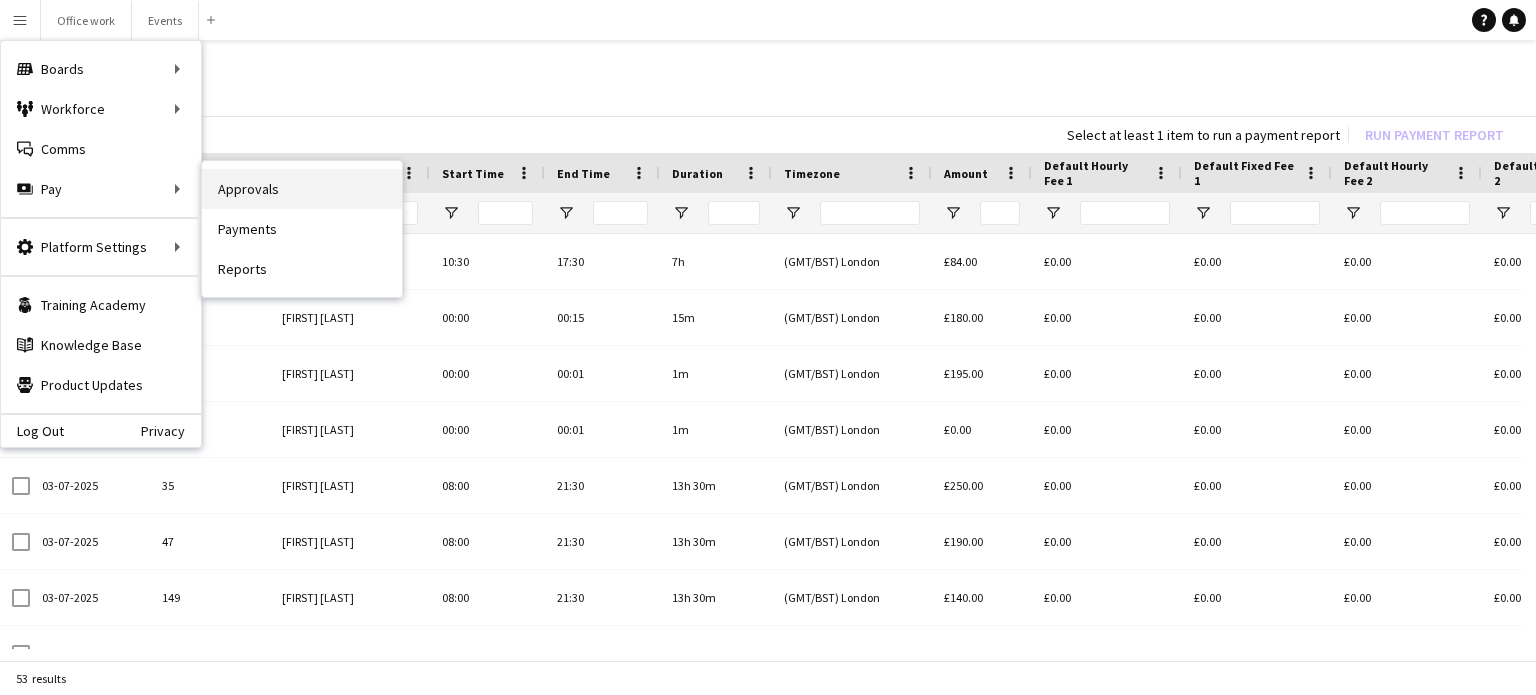 click on "Approvals" at bounding box center (302, 189) 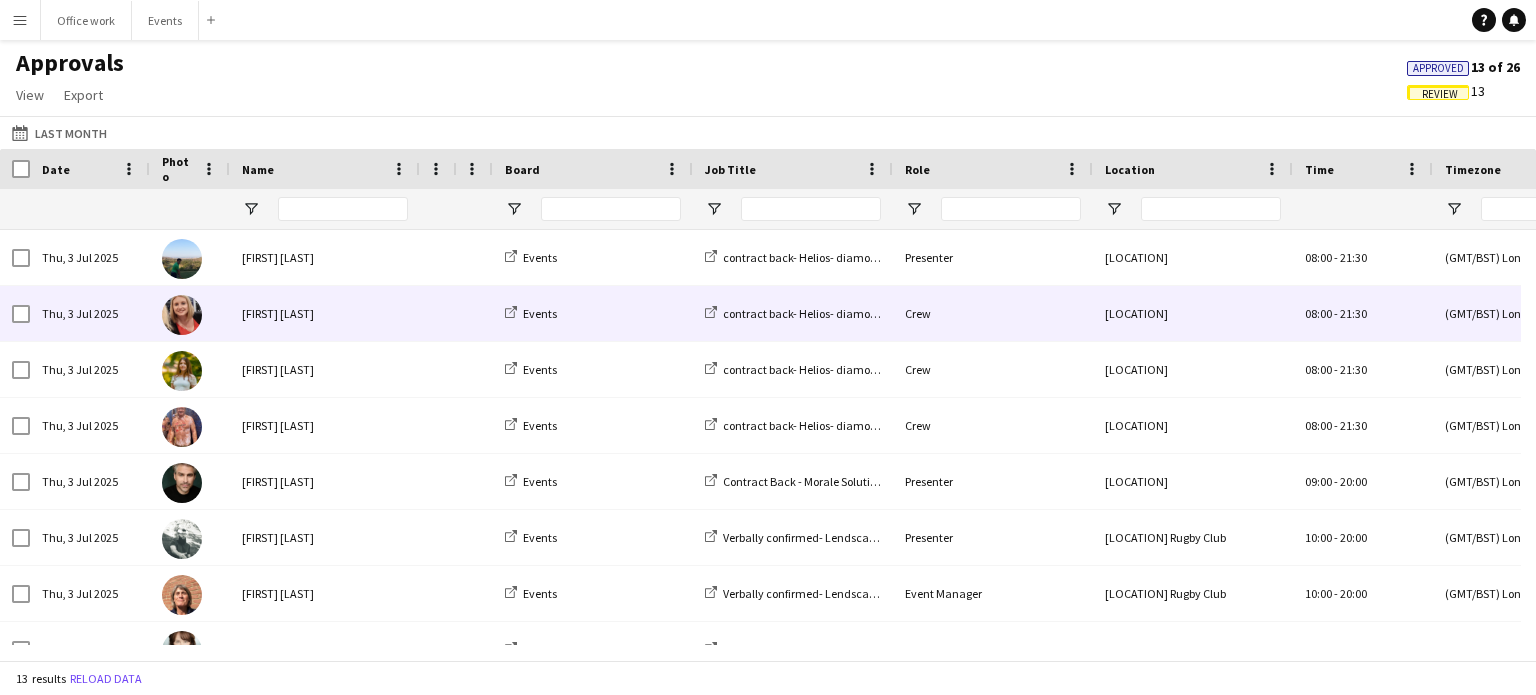 scroll, scrollTop: 0, scrollLeft: 808, axis: horizontal 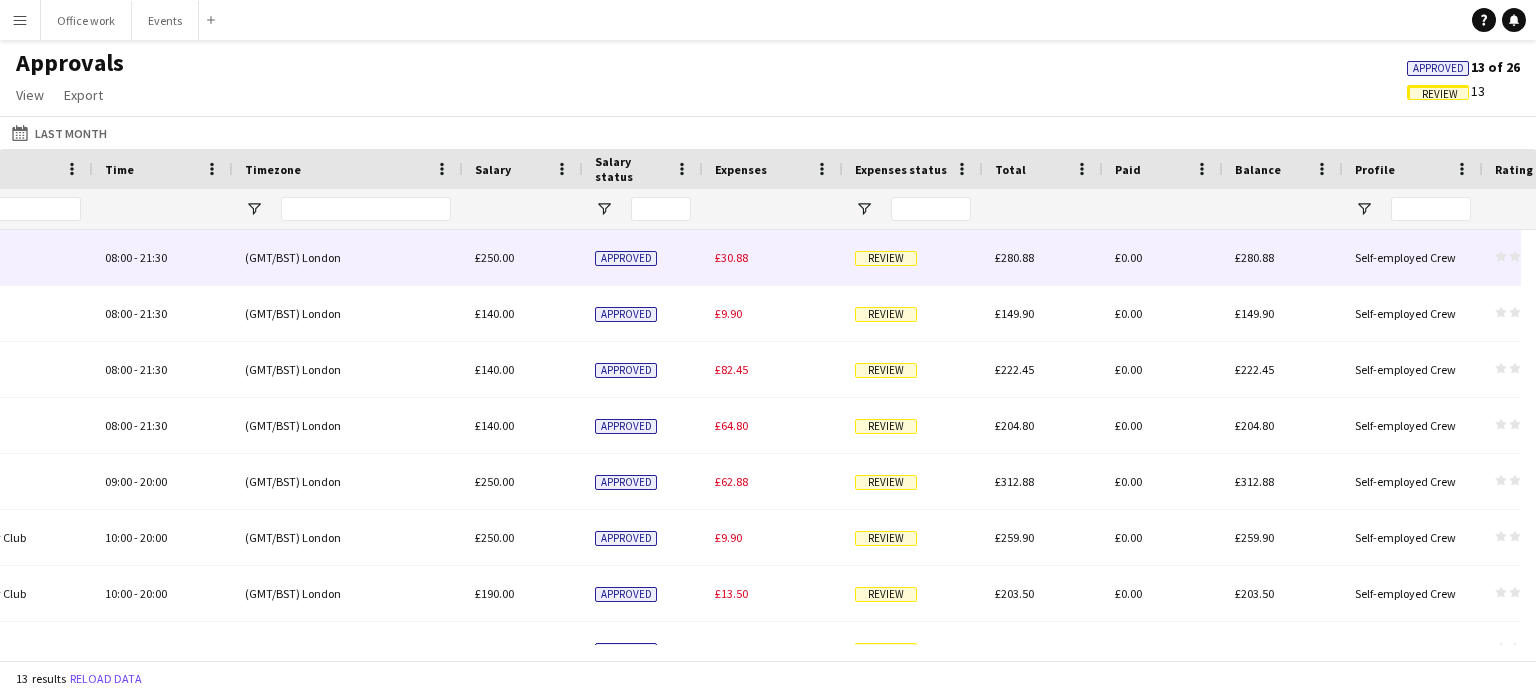 click on "£30.88" at bounding box center (773, 257) 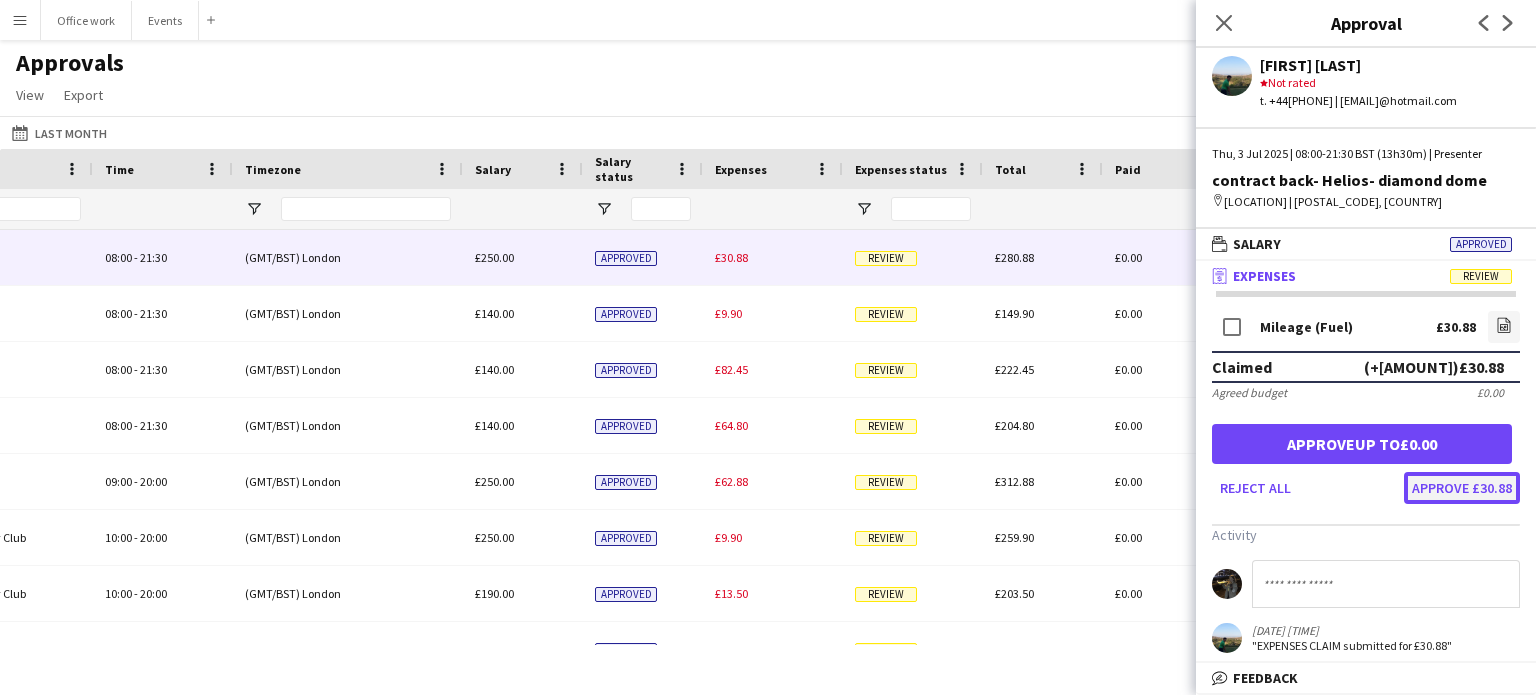 click on "Approve £30.88" at bounding box center (1462, 488) 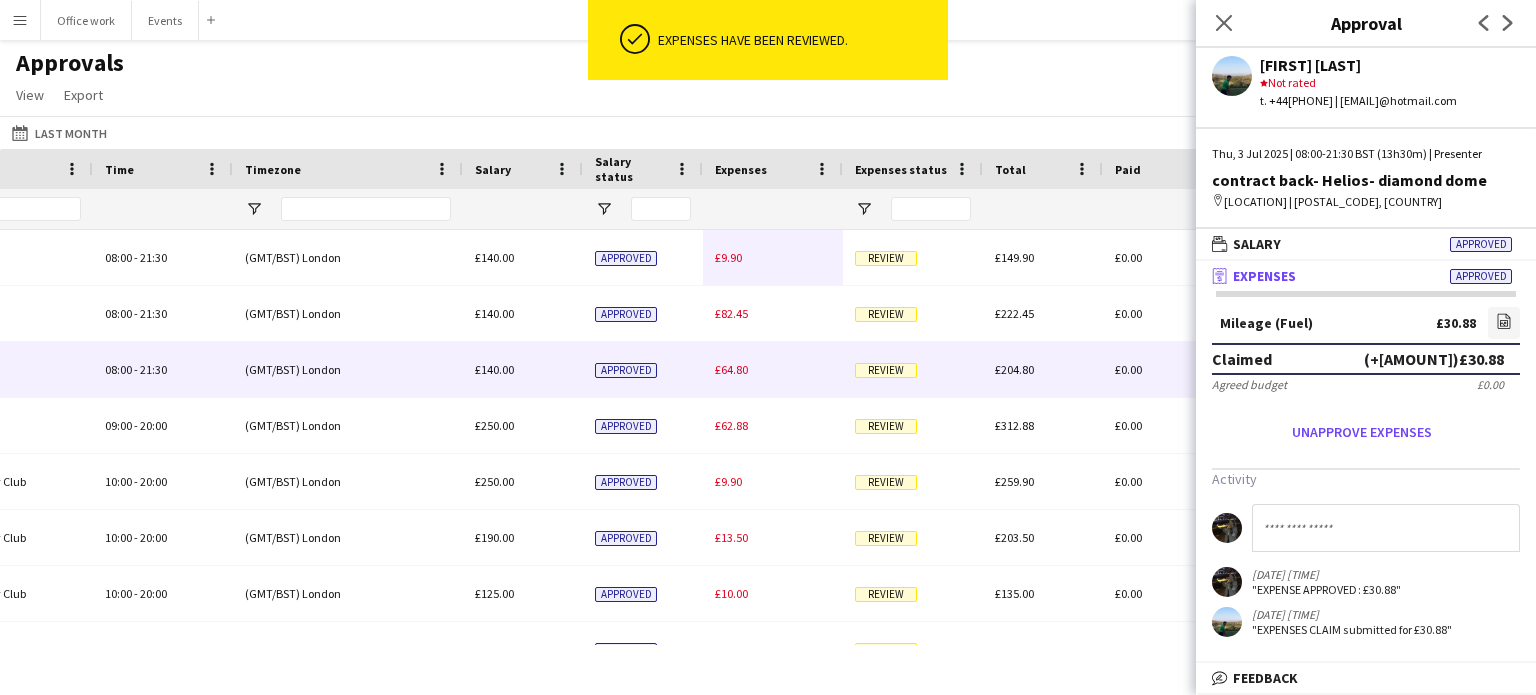 scroll, scrollTop: 0, scrollLeft: 474, axis: horizontal 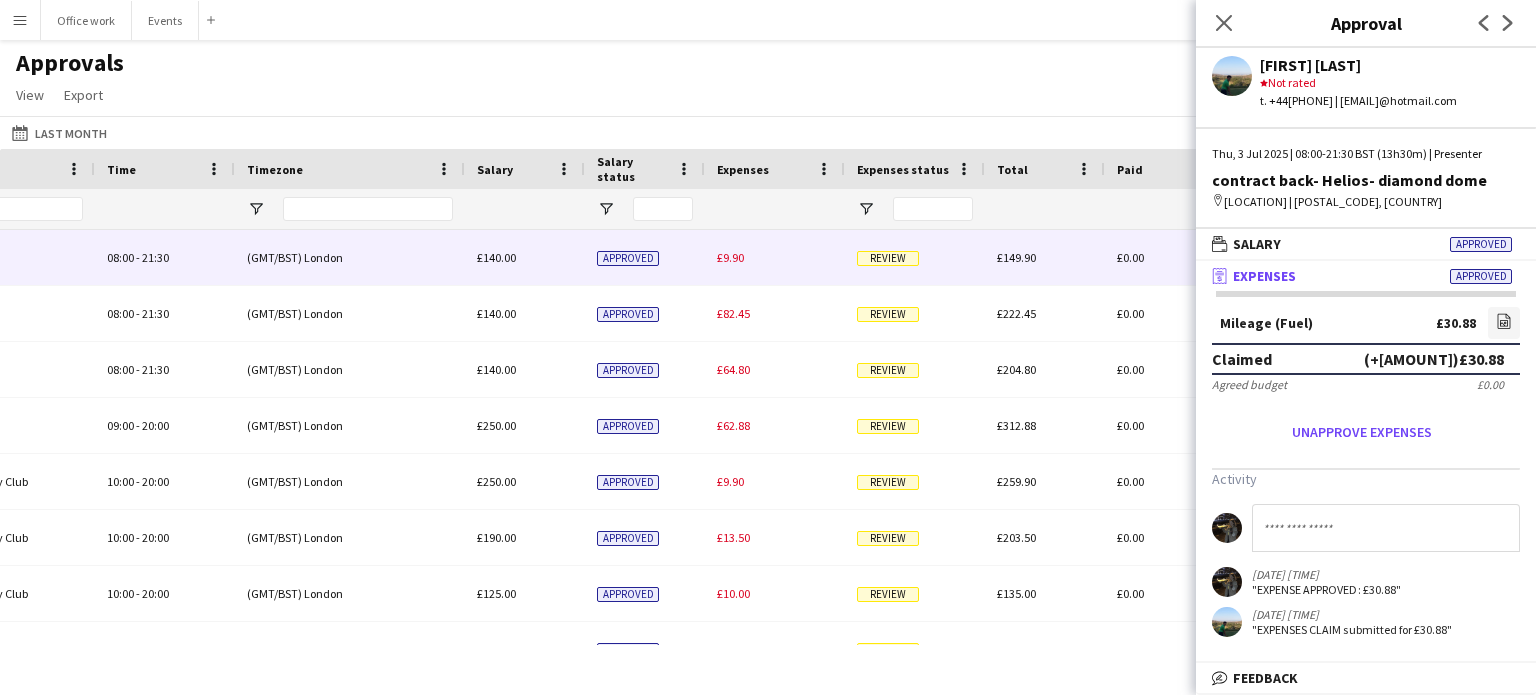 click on "Review" at bounding box center (888, 258) 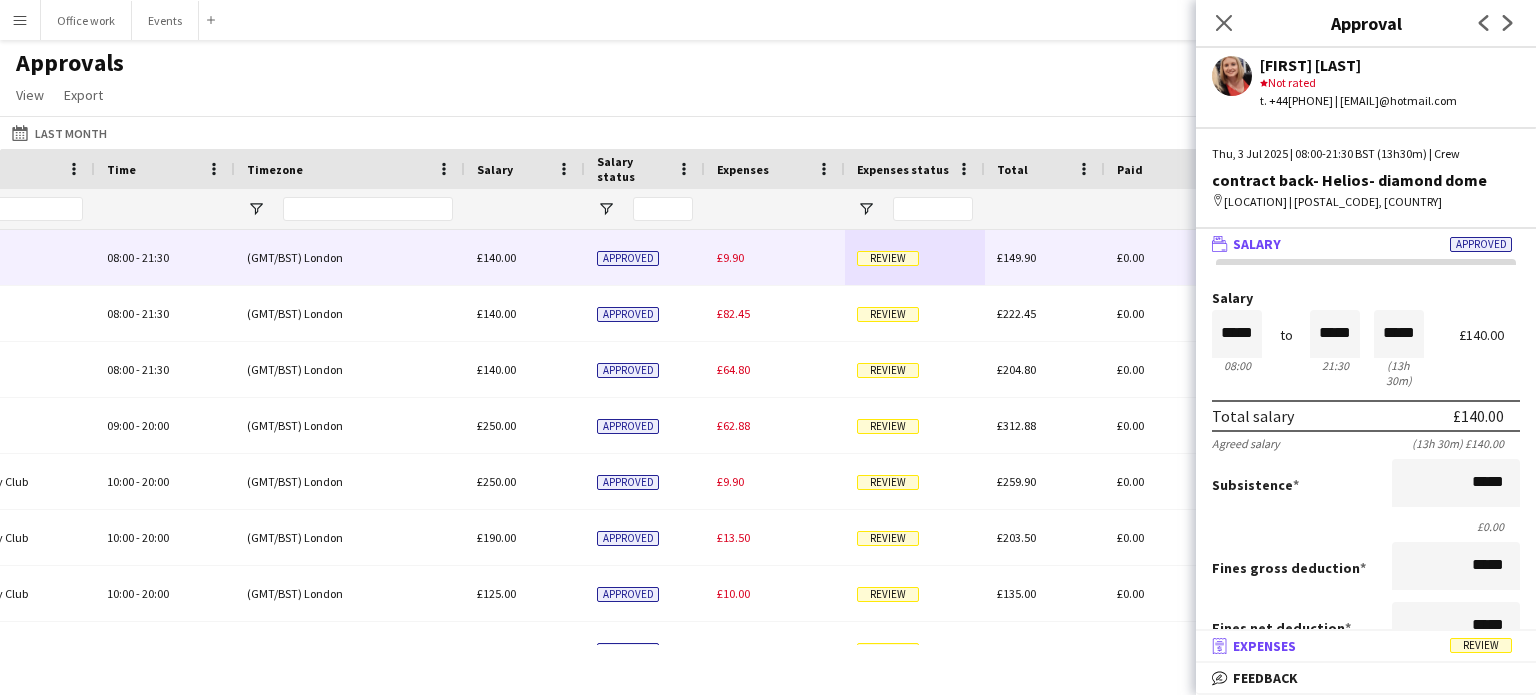 click on "receipt
Expenses   Review" at bounding box center [1362, 646] 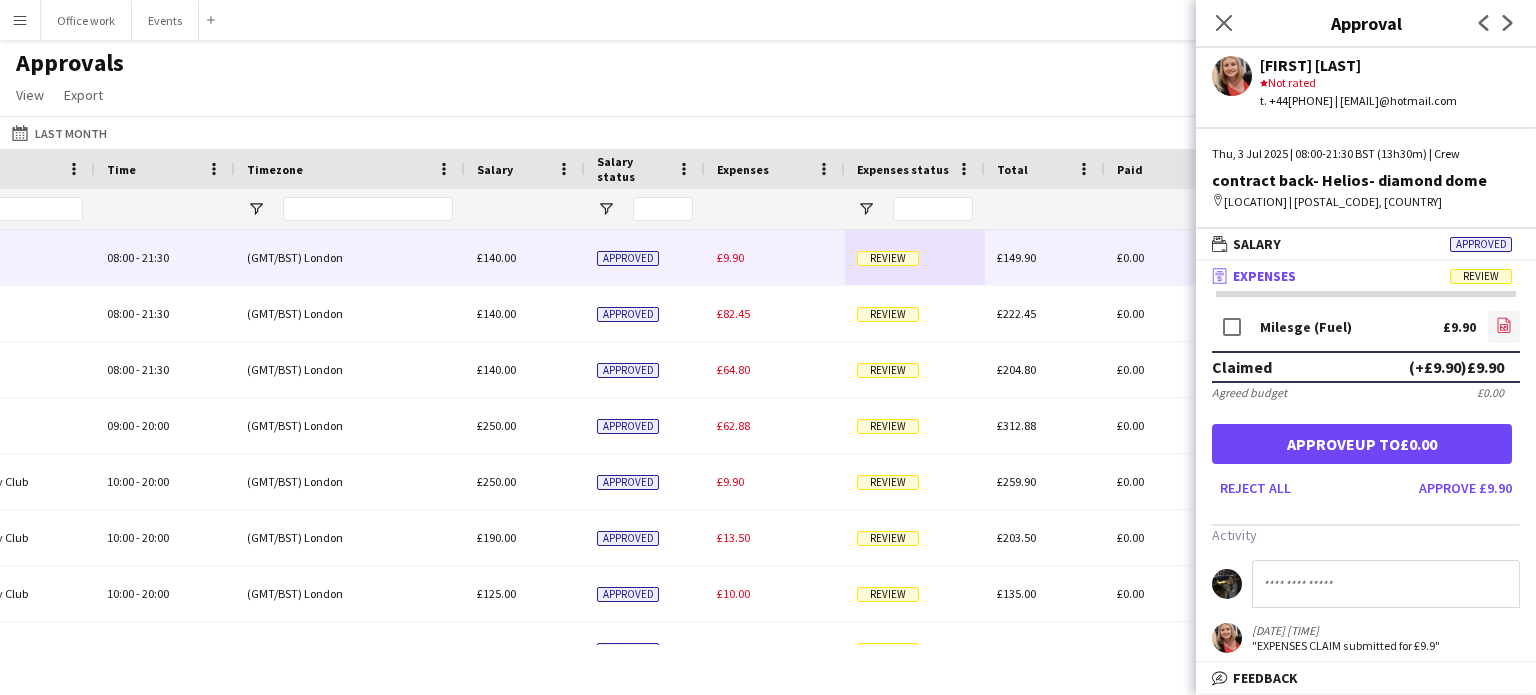 click on "file-image" 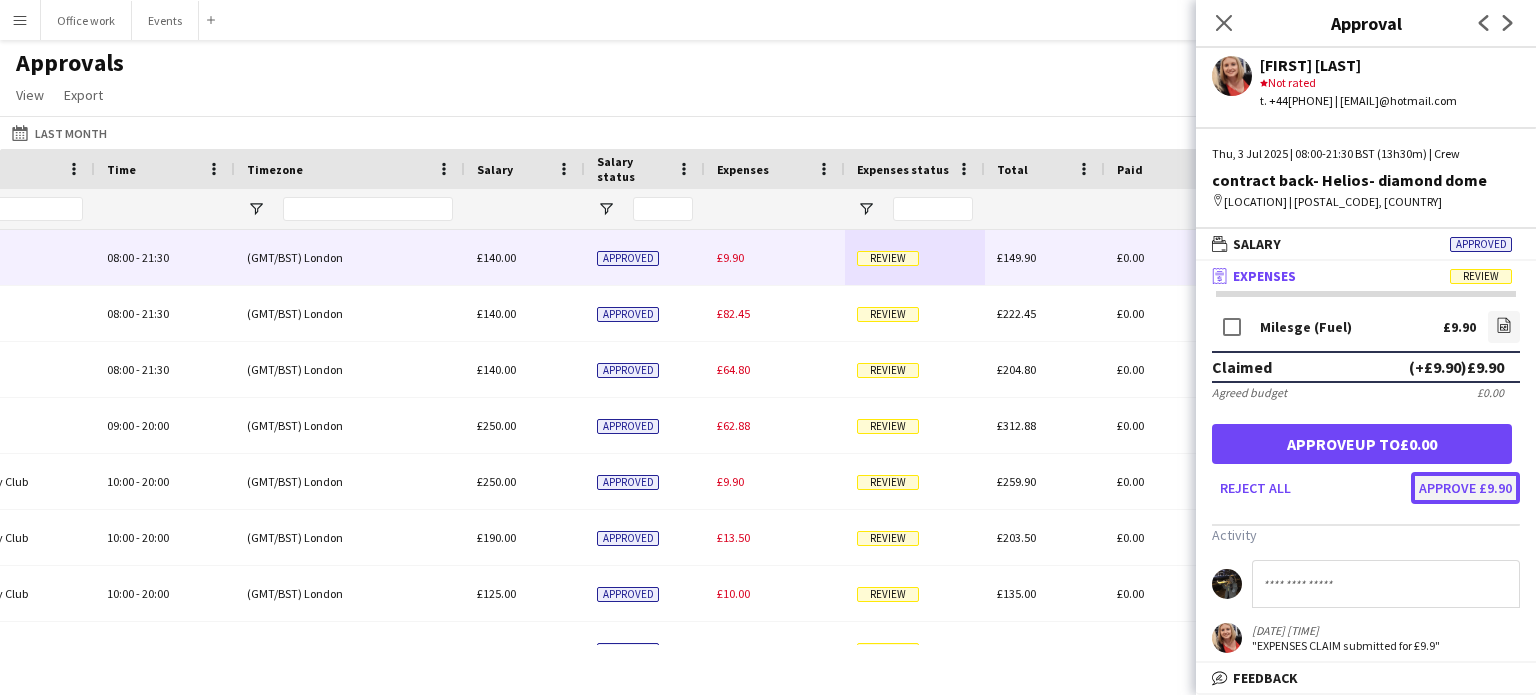 click on "Approve £9.90" at bounding box center (1465, 488) 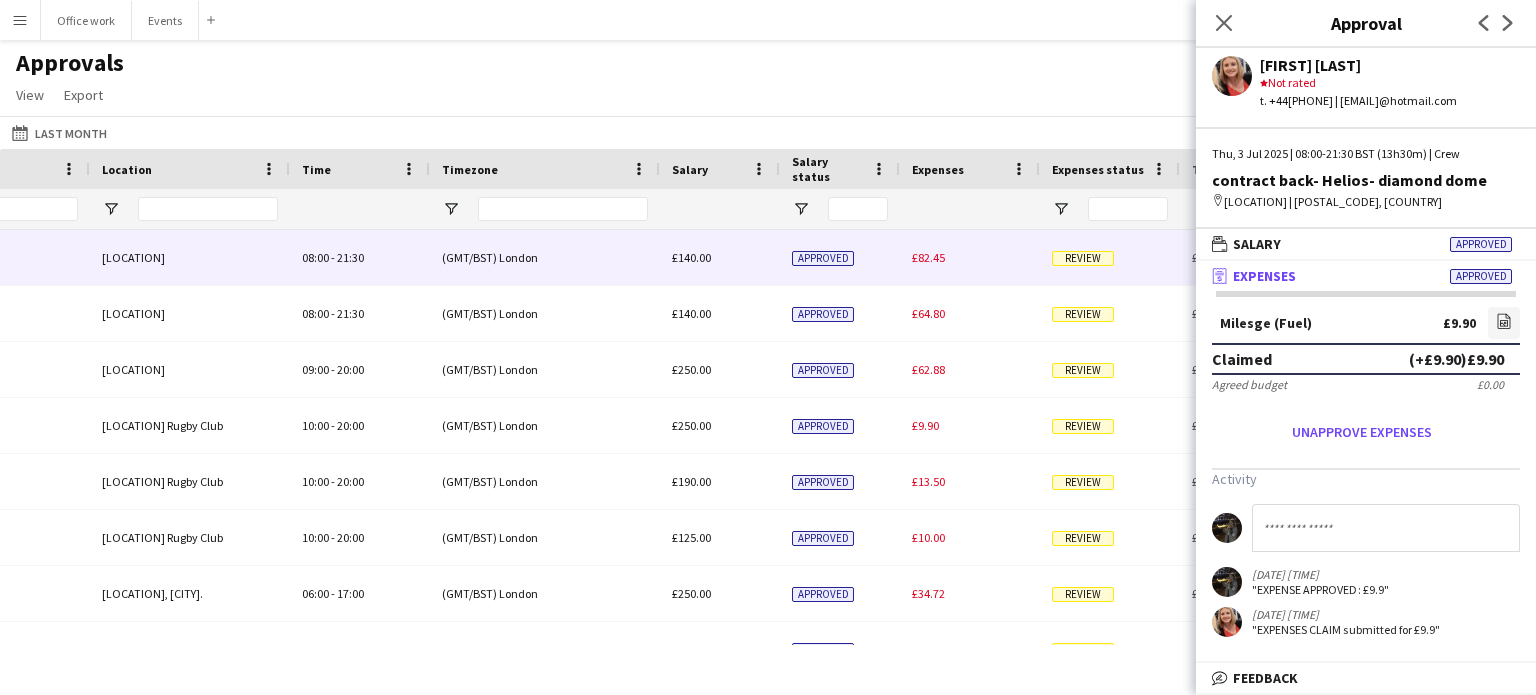 click on "£82.45" at bounding box center [928, 257] 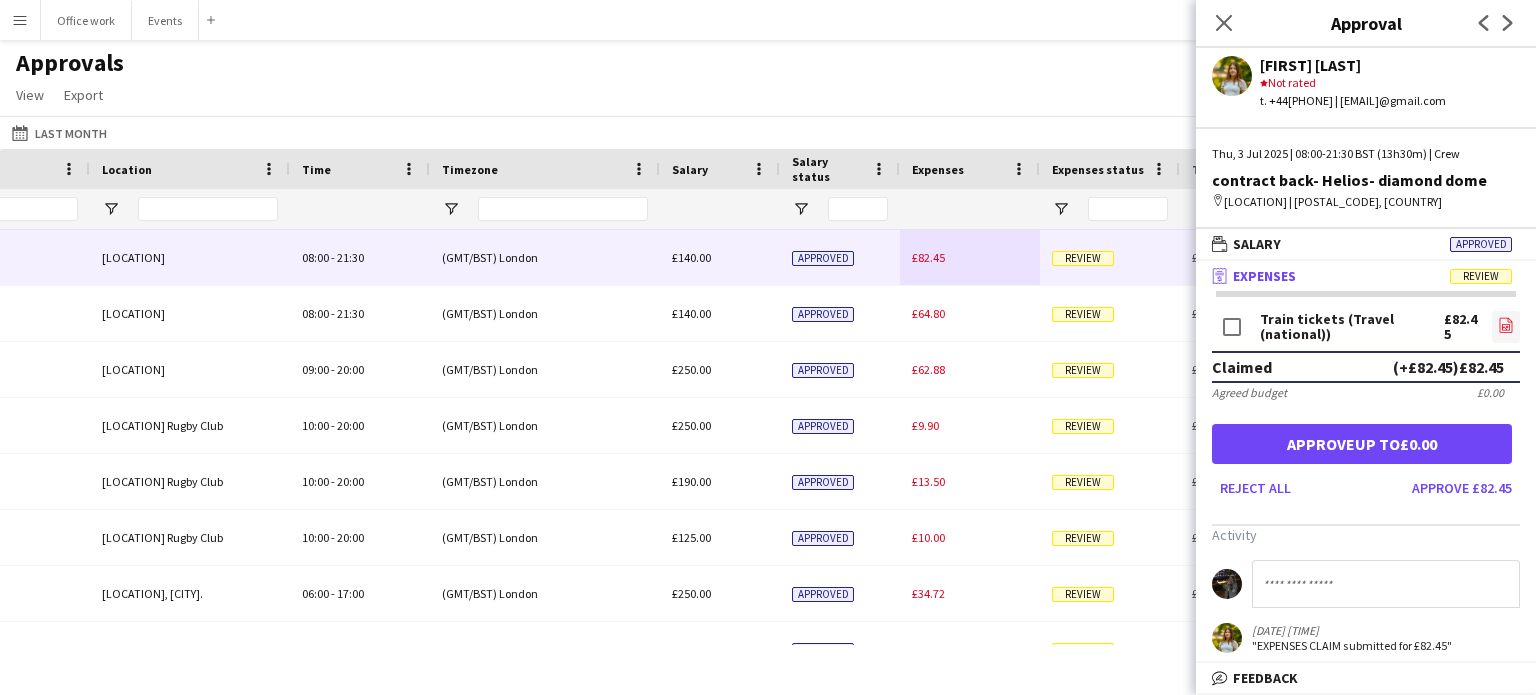 click on "file-image" 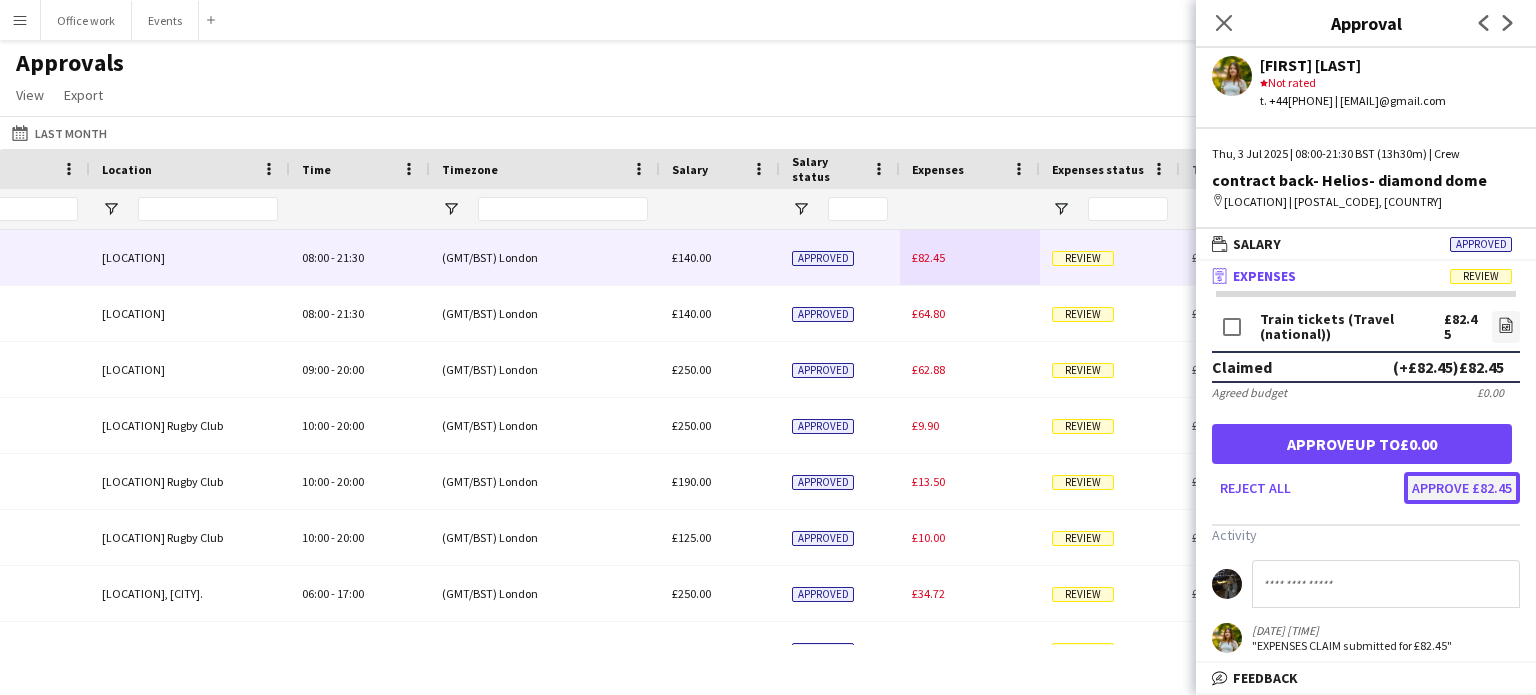 click on "Approve £82.45" at bounding box center (1462, 488) 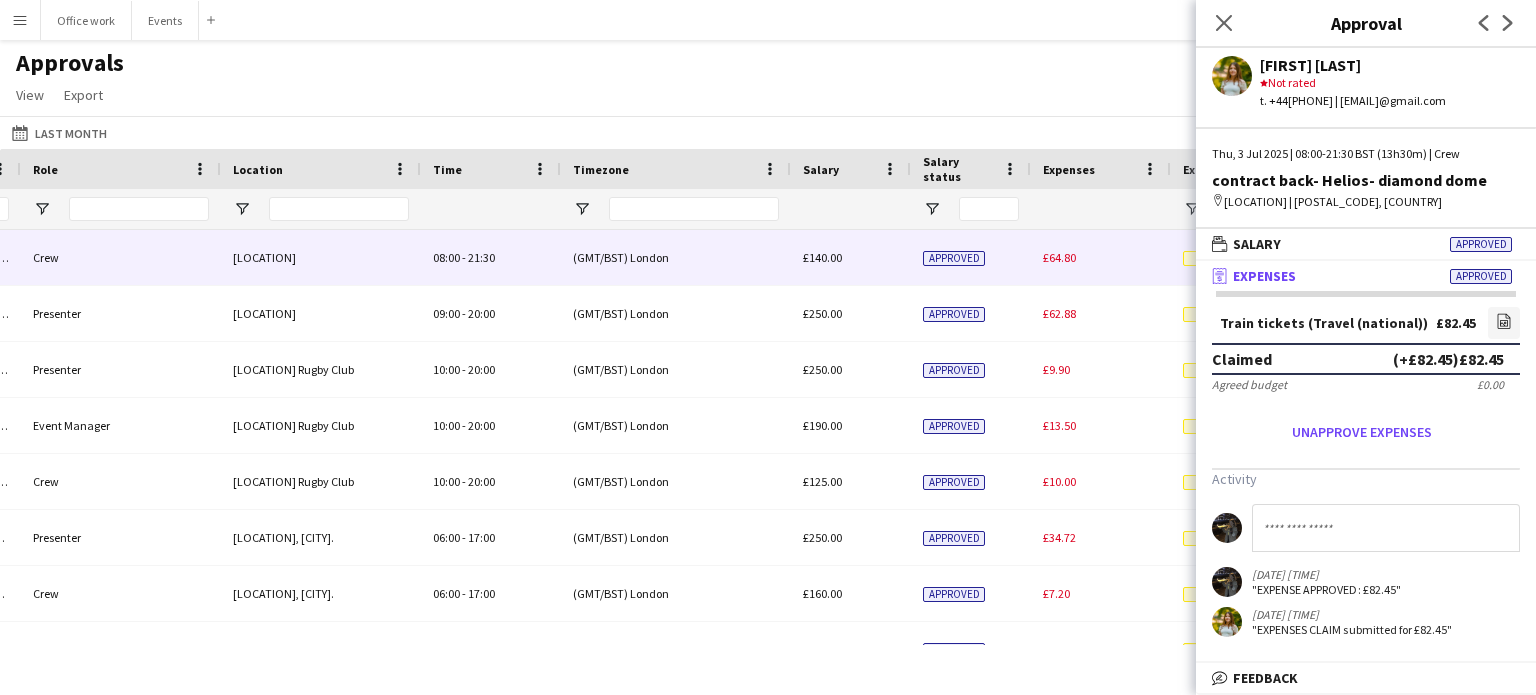 click on "£64.80" at bounding box center [1059, 257] 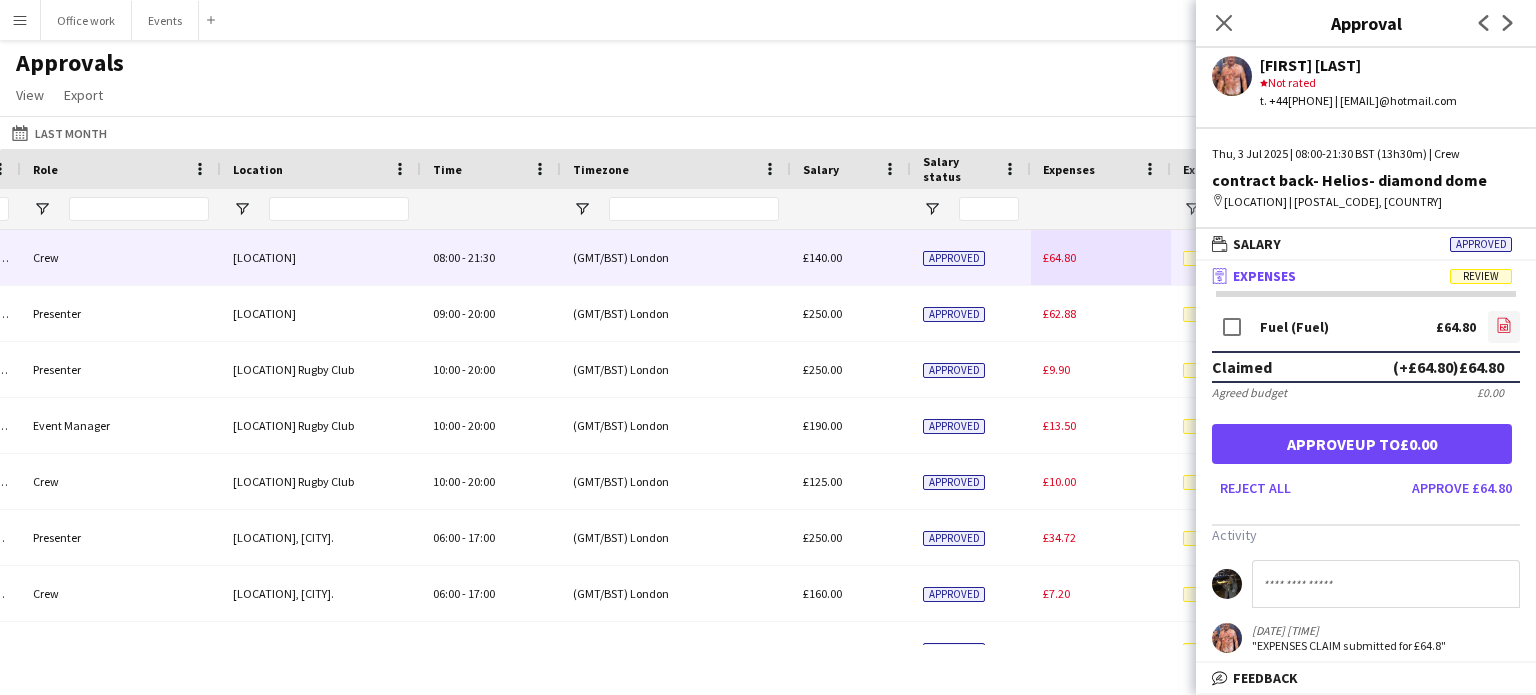 click 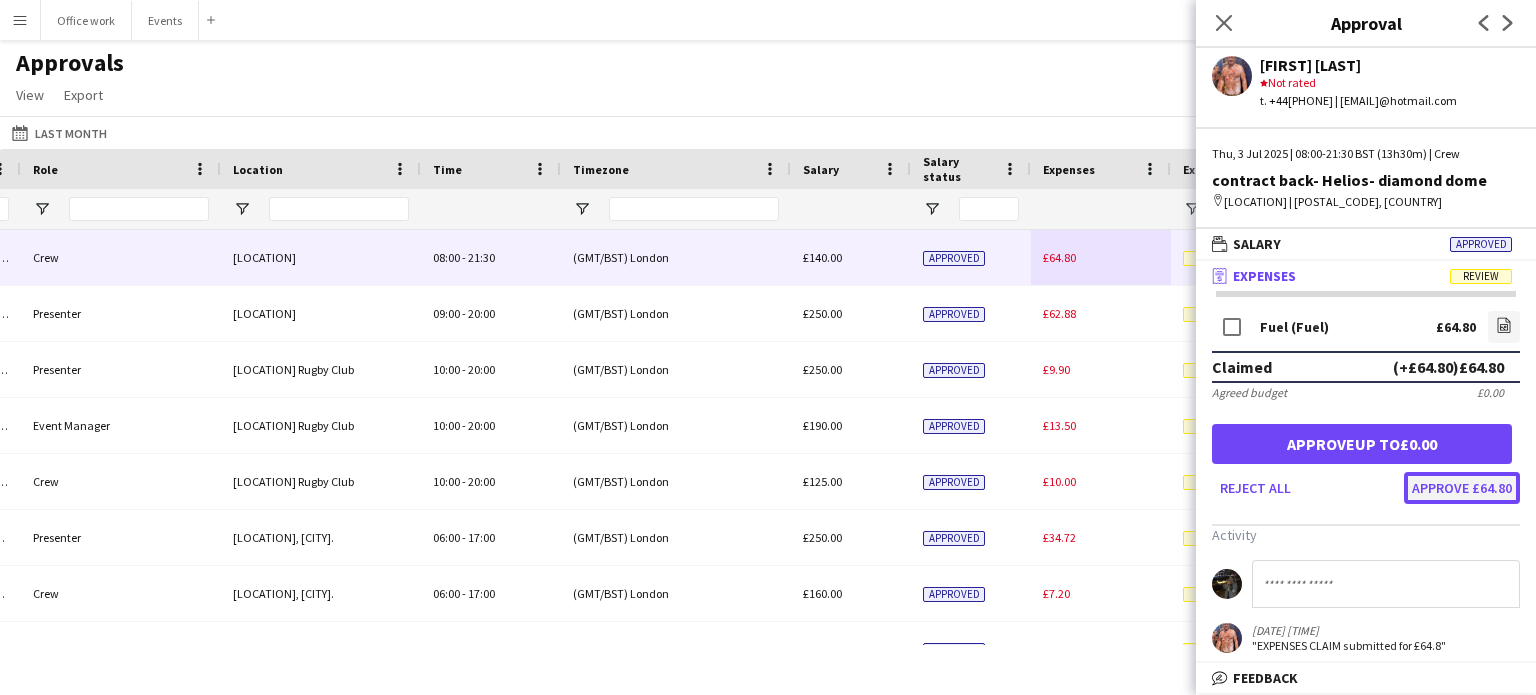 click on "Approve £64.80" at bounding box center (1462, 488) 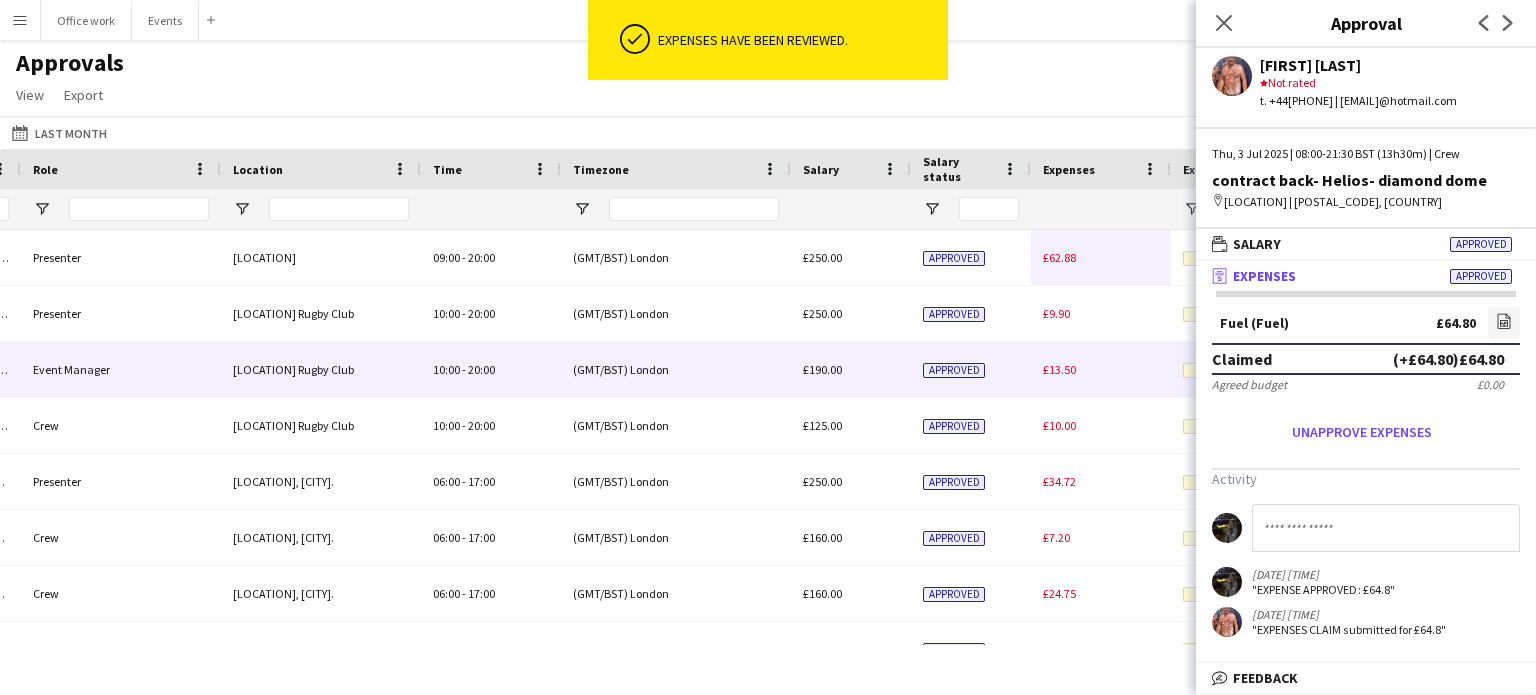 scroll, scrollTop: 0, scrollLeft: 414, axis: horizontal 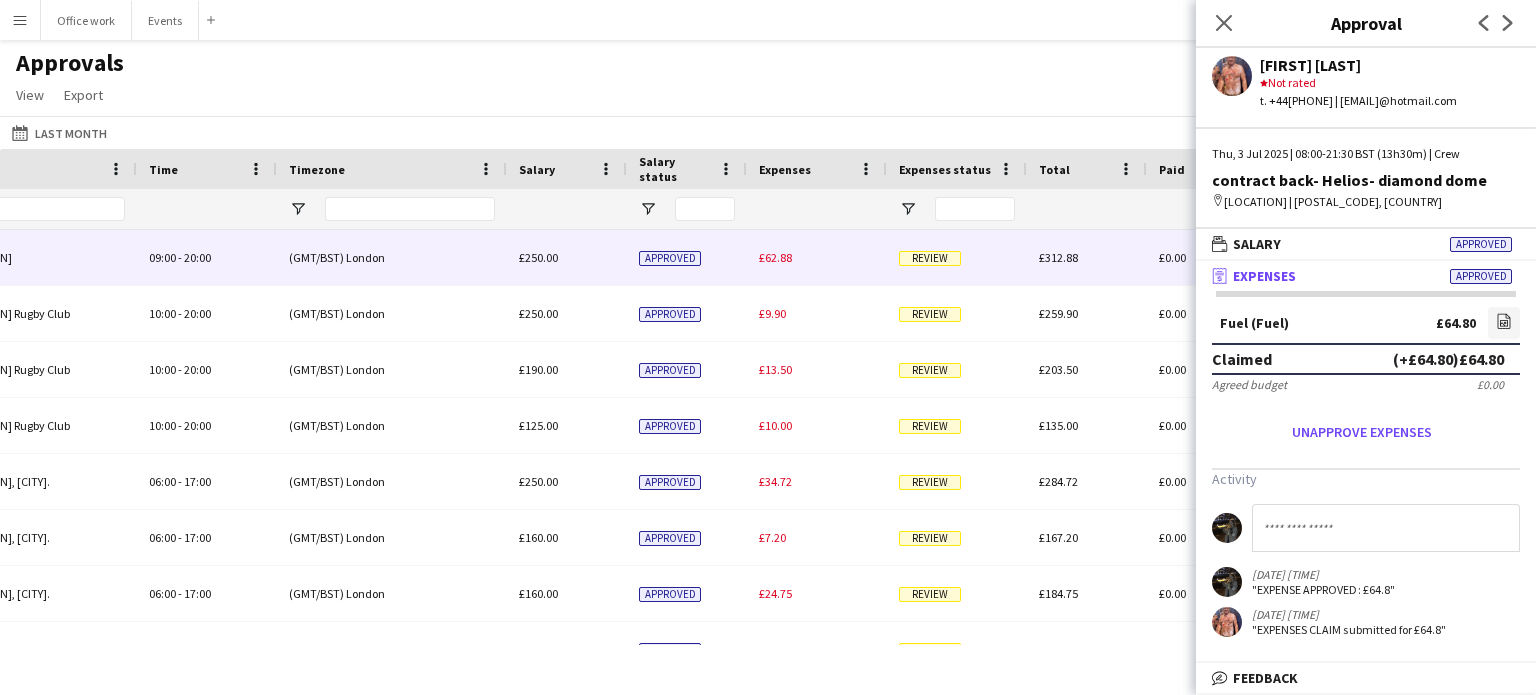 click on "Review" at bounding box center [930, 258] 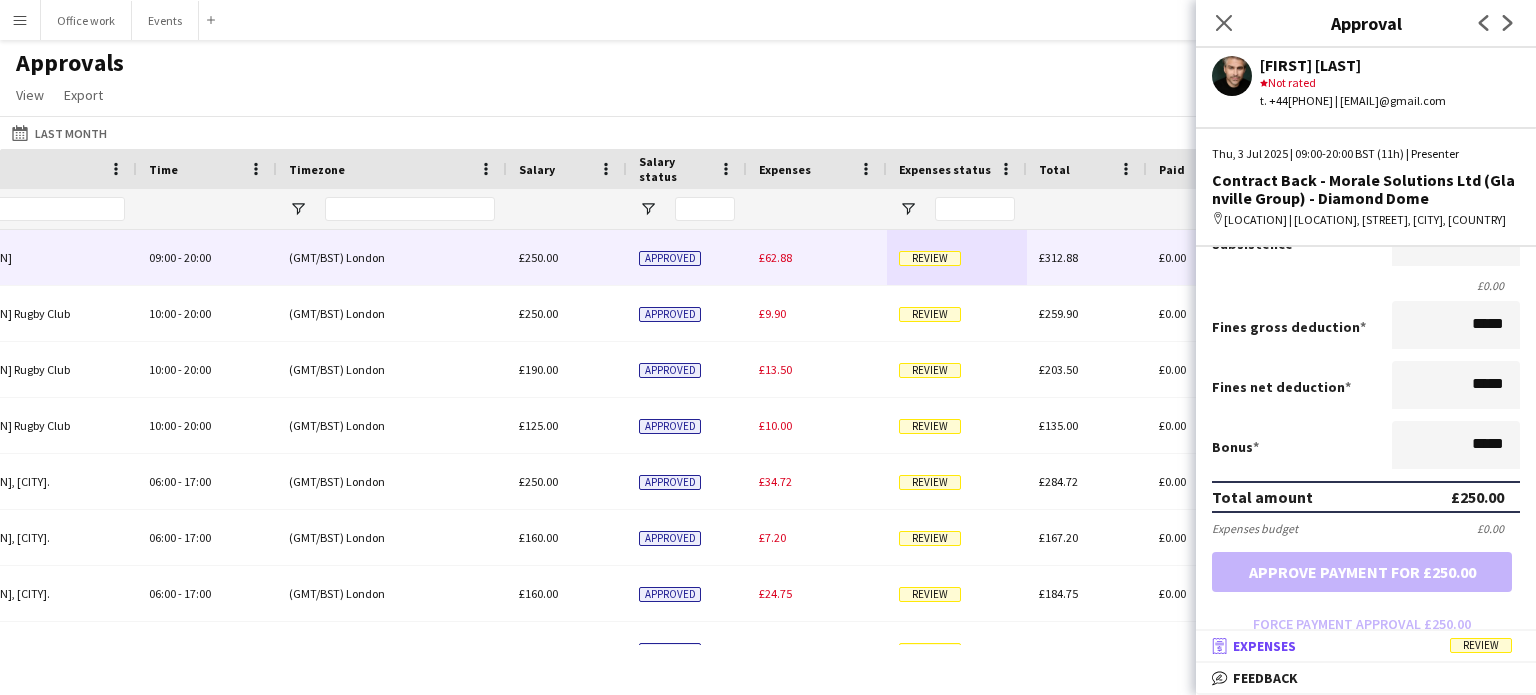 click on "receipt
Expenses   Review" at bounding box center (1362, 646) 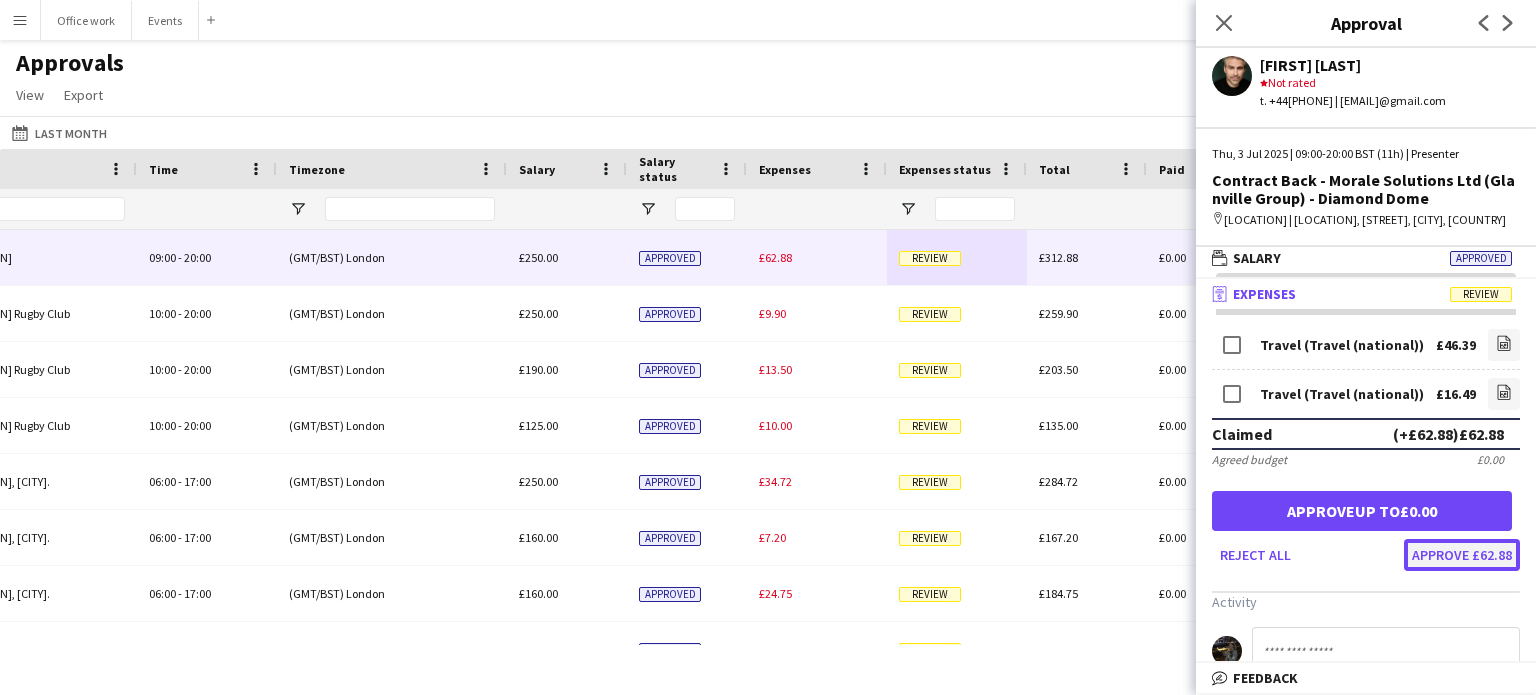 click on "Approve £62.88" at bounding box center (1462, 555) 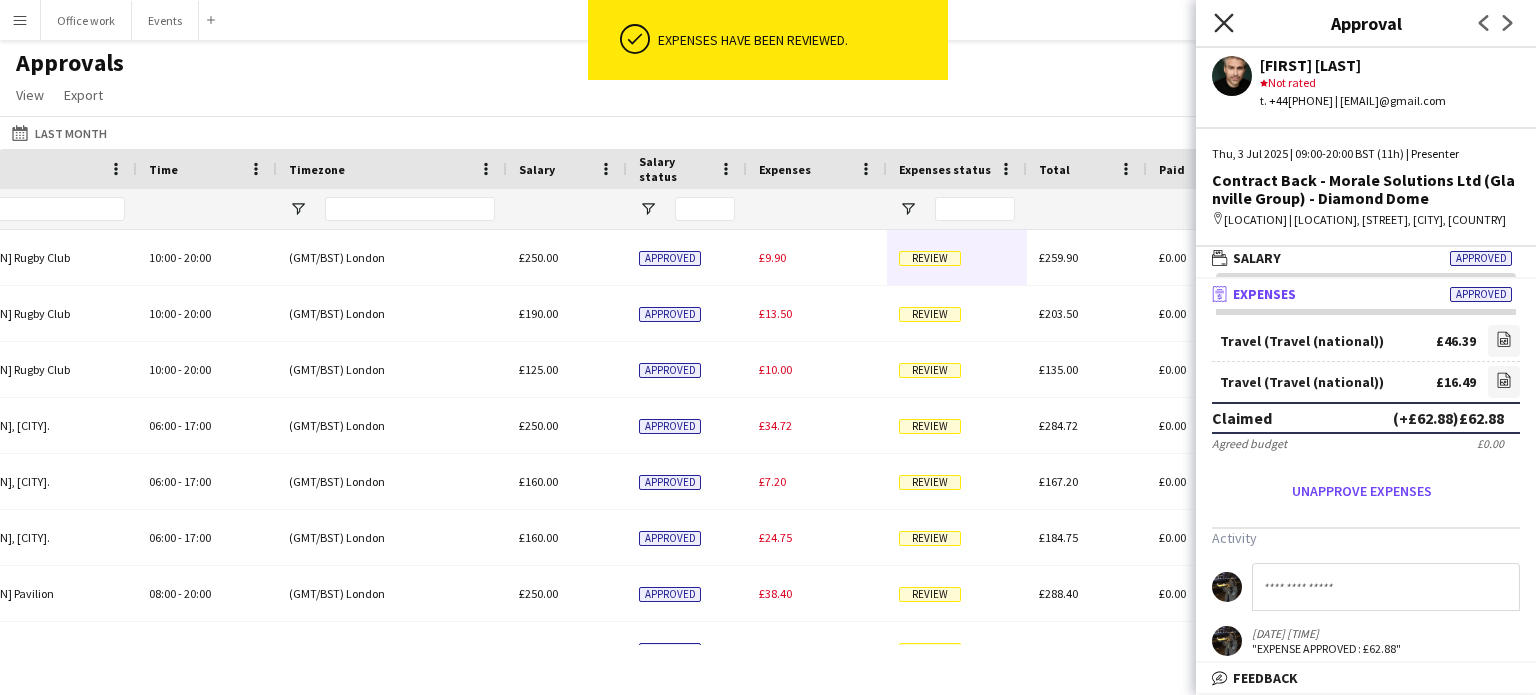 click 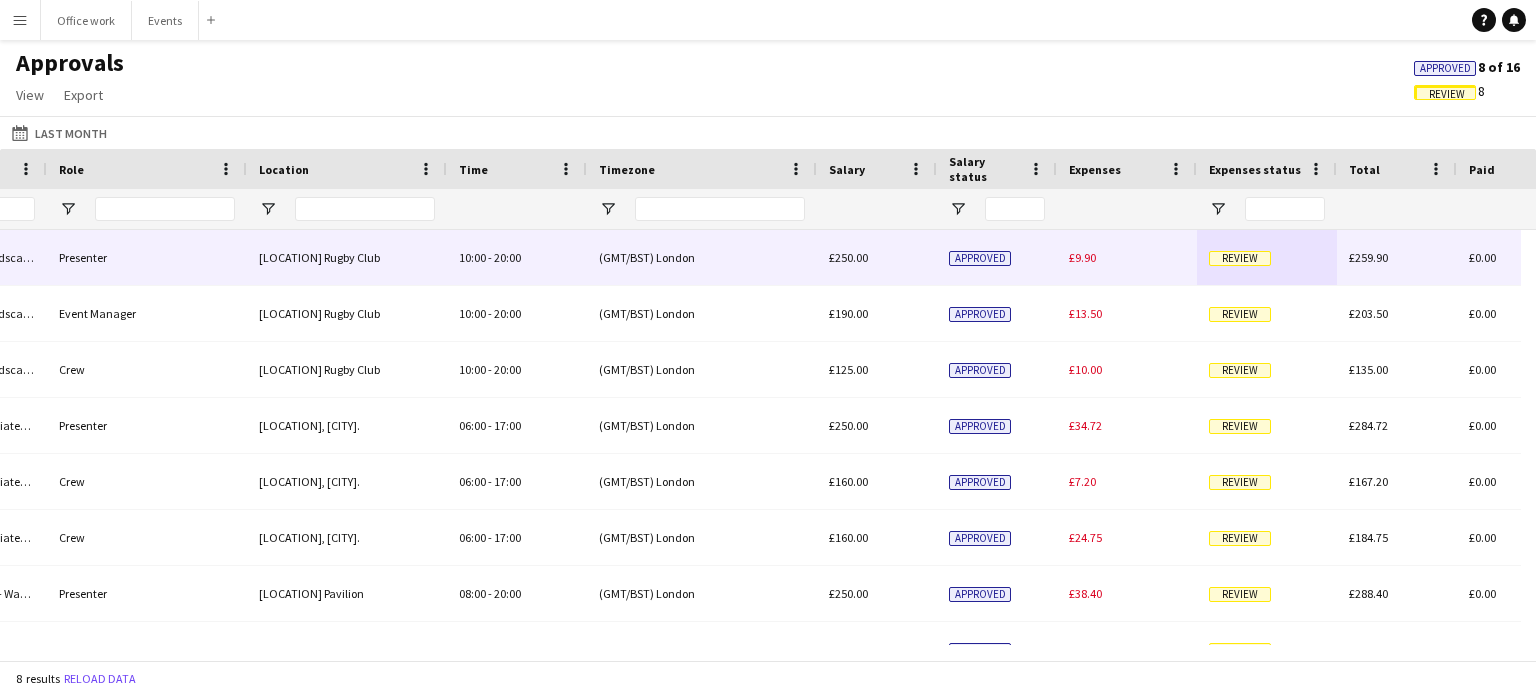 click on "£9.90" at bounding box center [1082, 257] 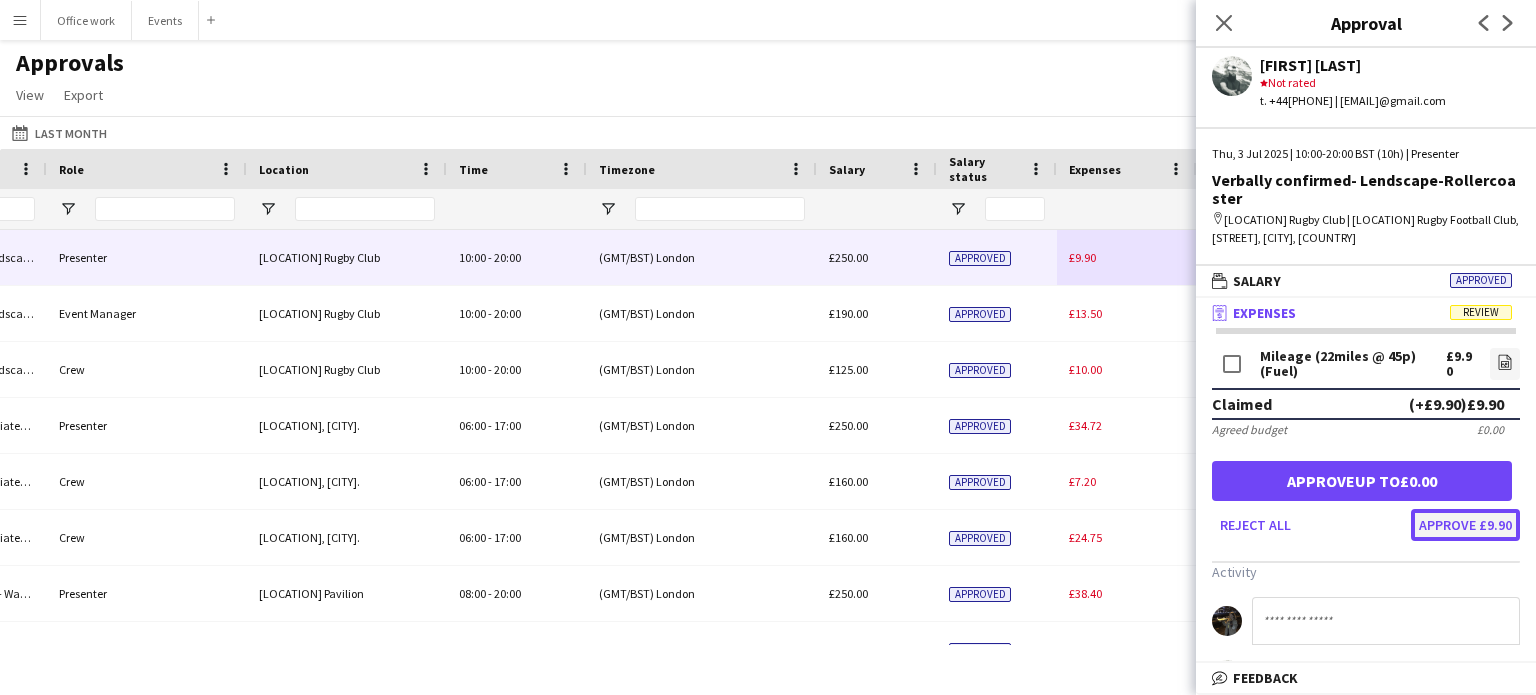 click on "Approve £9.90" at bounding box center (1465, 525) 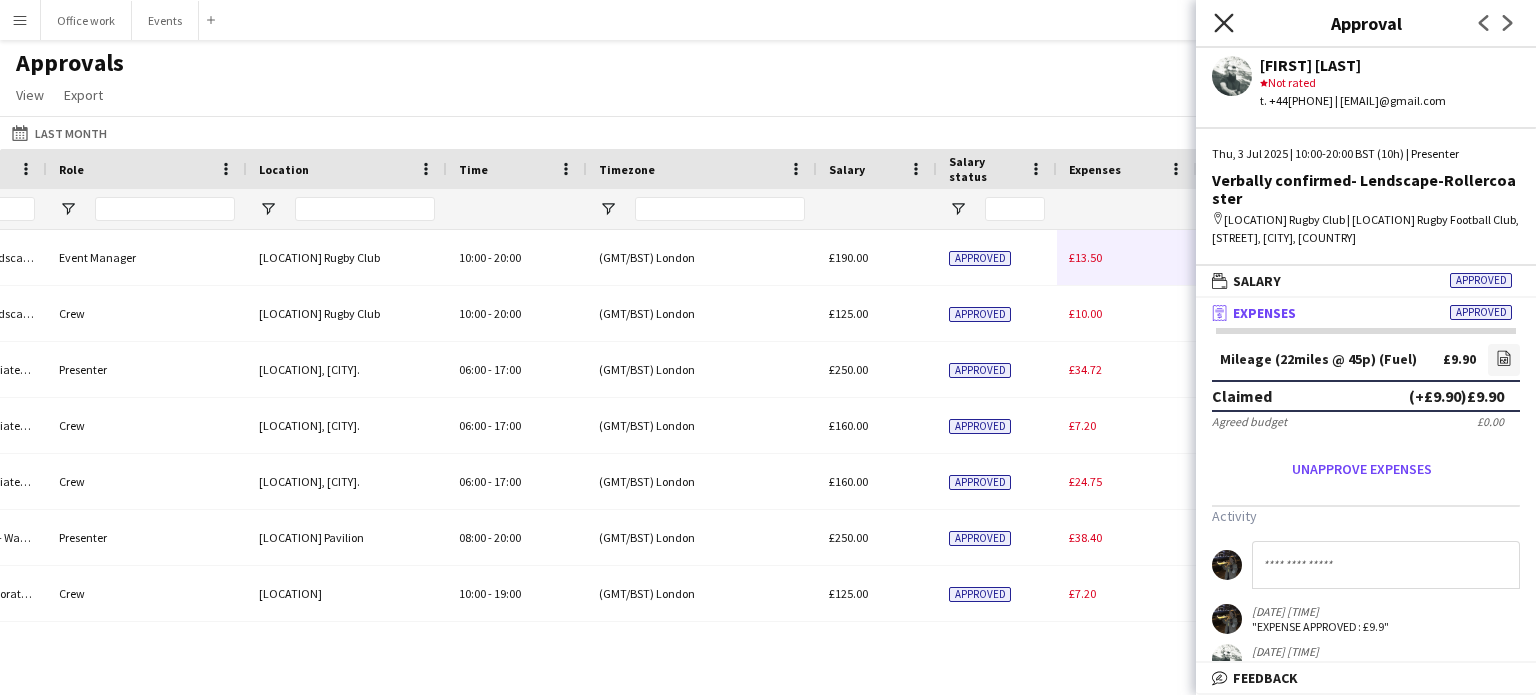 click on "Close pop-in" 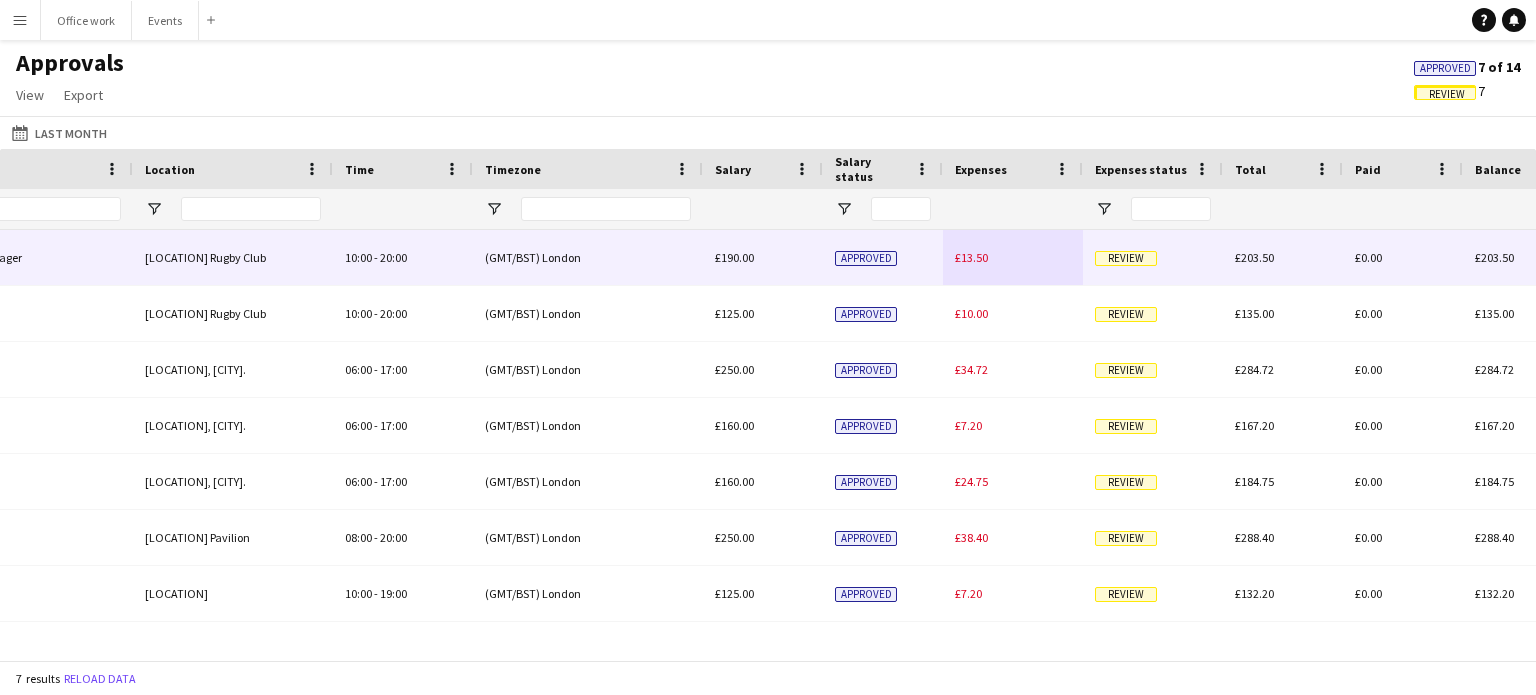click on "£13.50" at bounding box center (1013, 257) 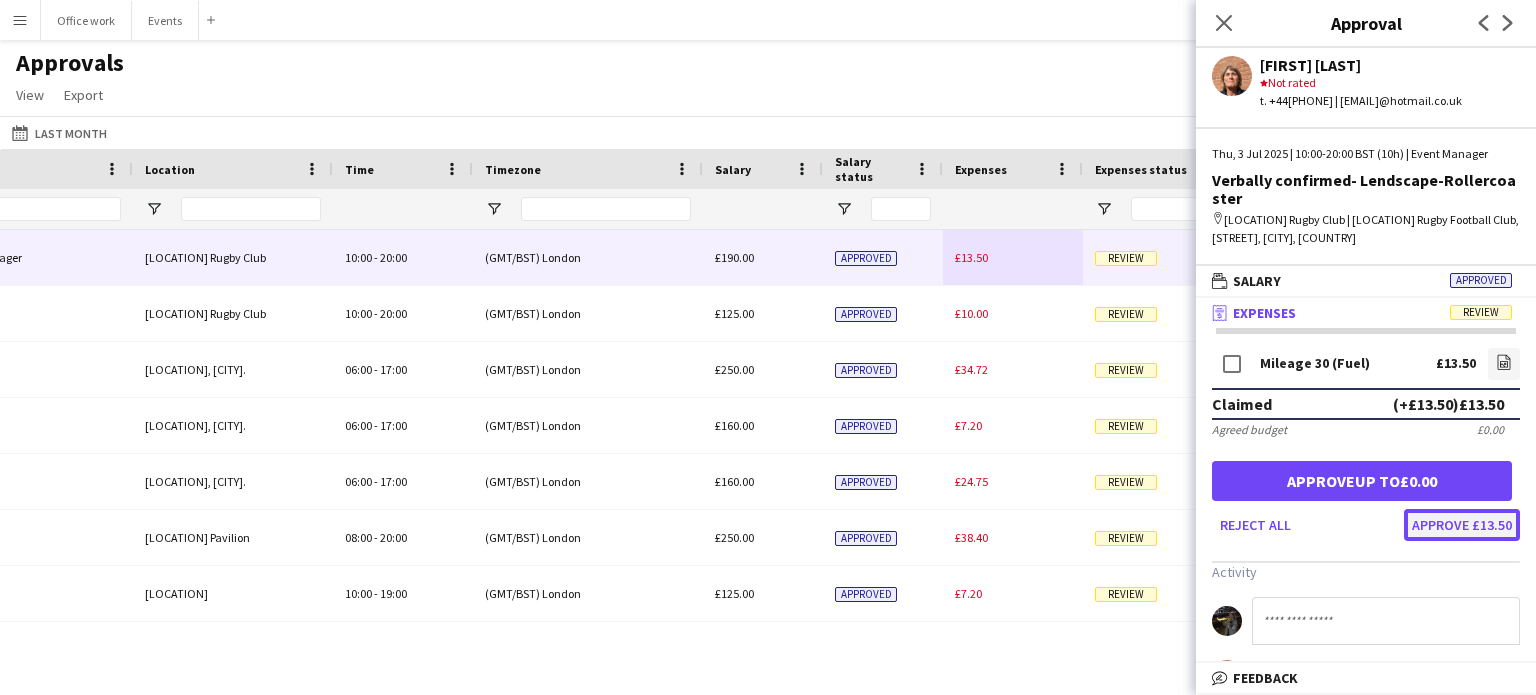 click on "Approve £13.50" at bounding box center [1462, 525] 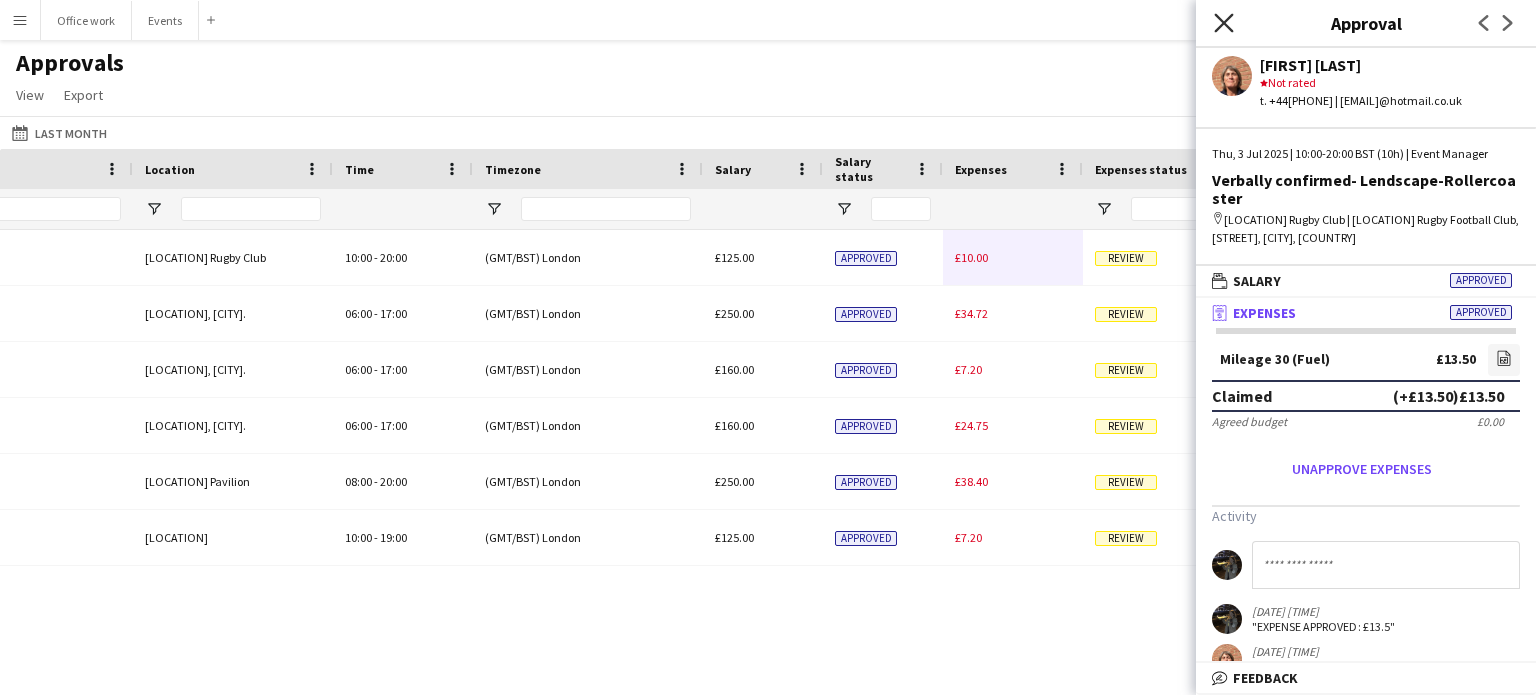 click on "Close pop-in" 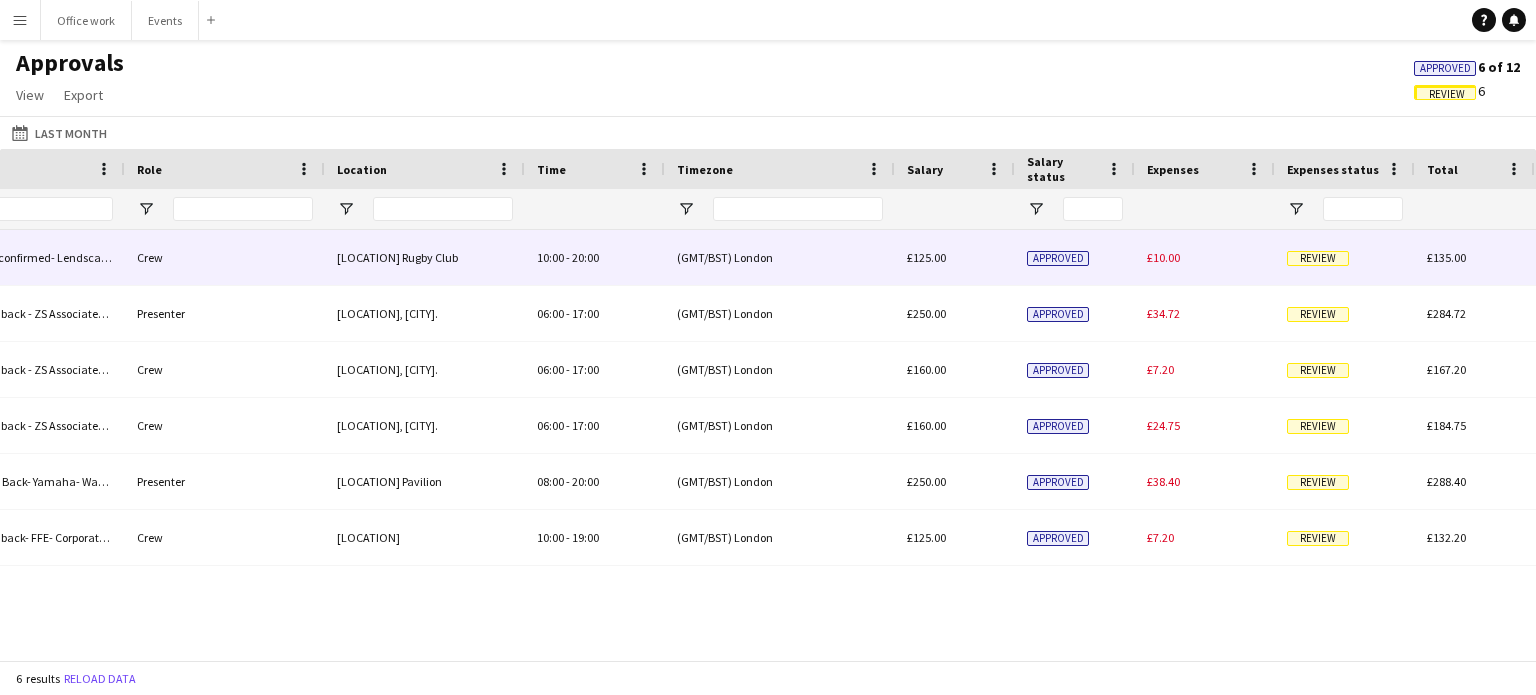 click on "£10.00" at bounding box center [1163, 257] 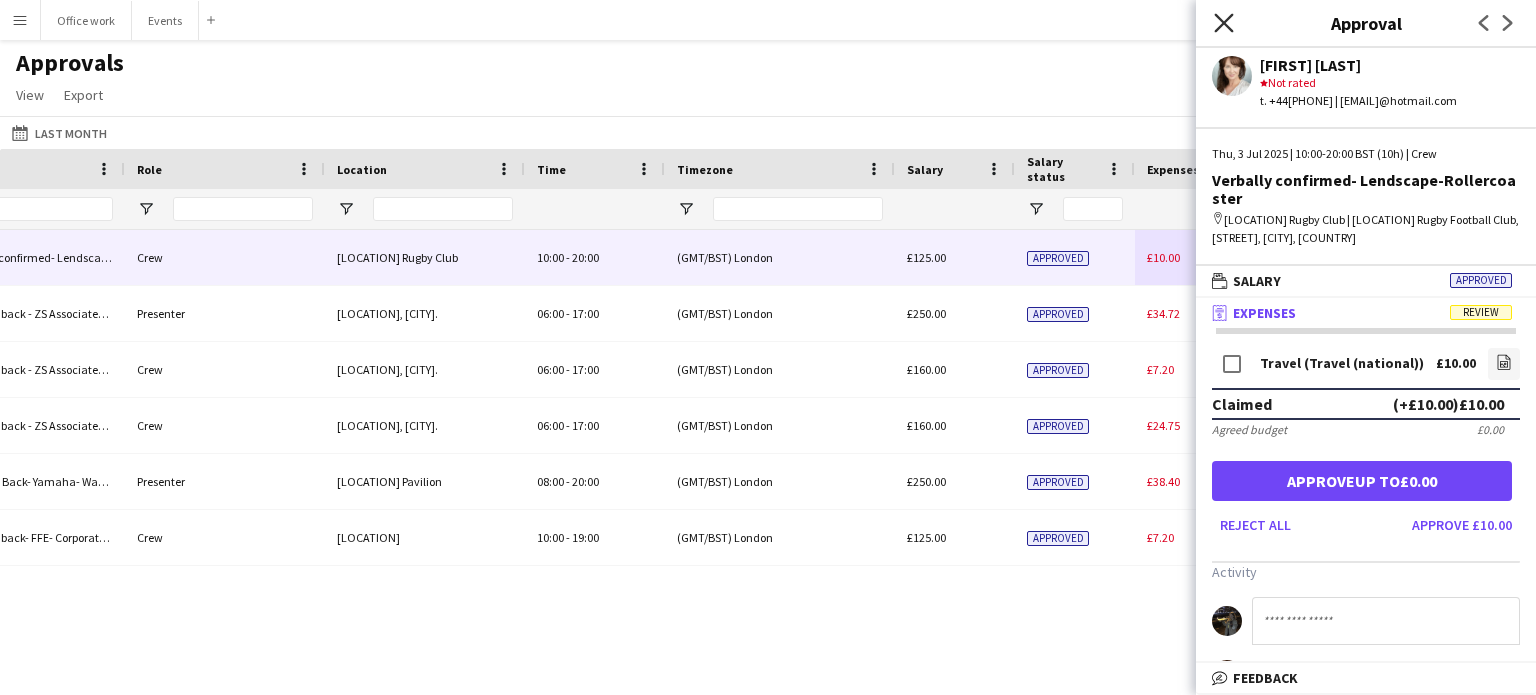 click on "Close pop-in" 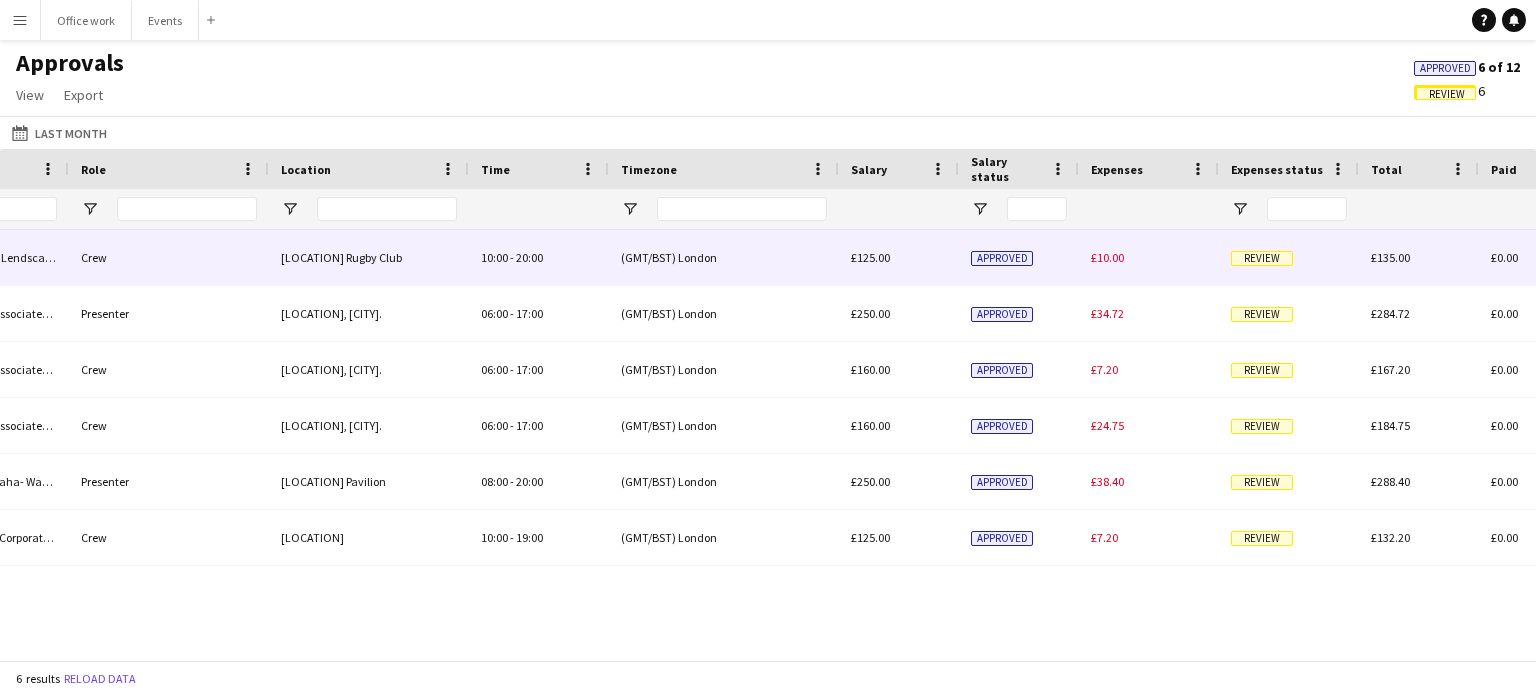 click on "£10.00" at bounding box center [1107, 257] 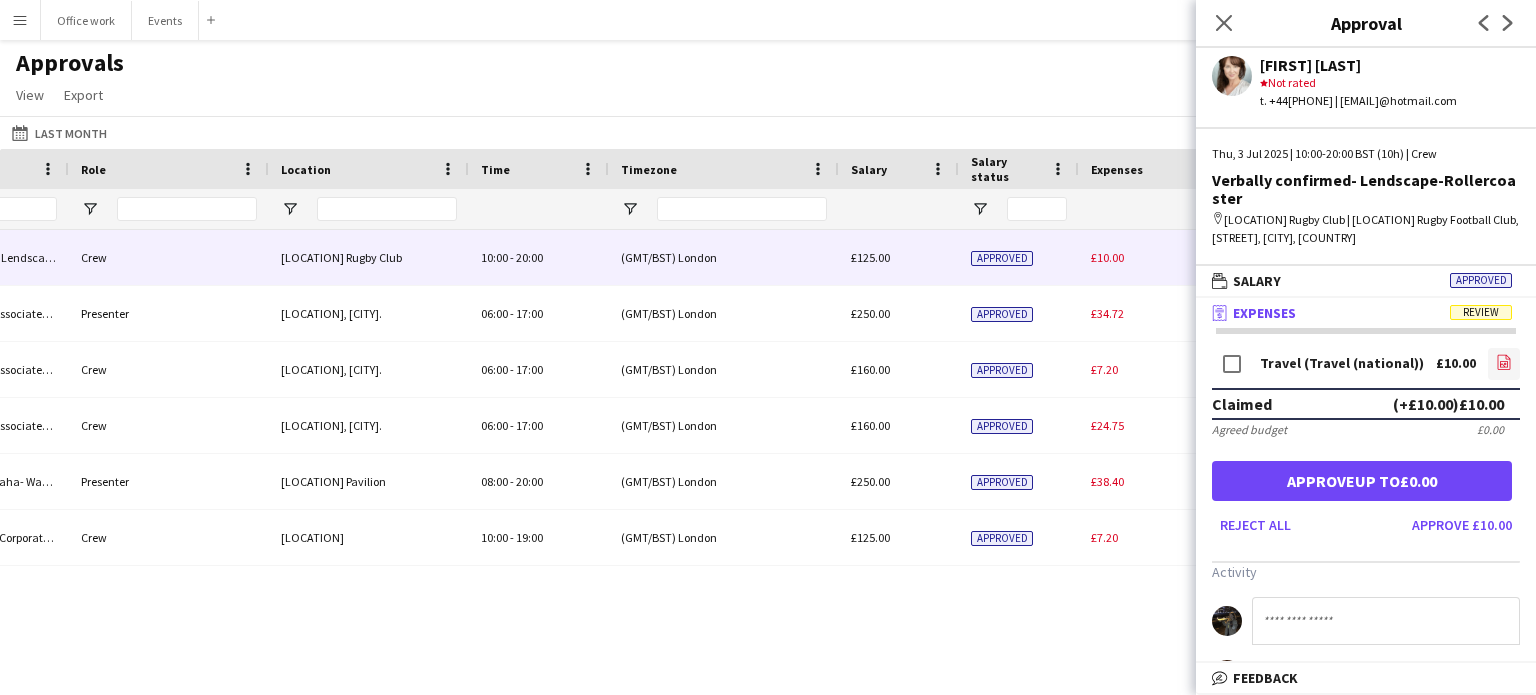click on "file-image" 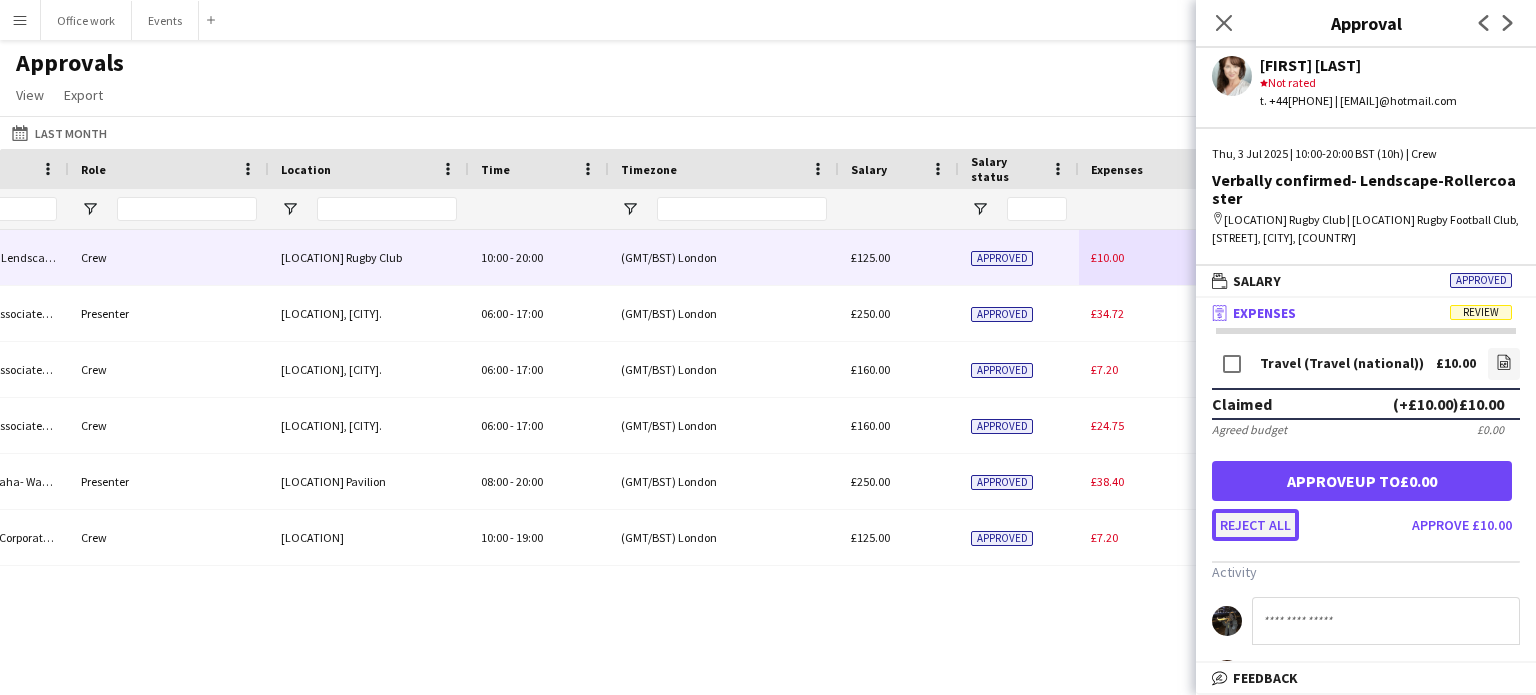 click on "Reject all" at bounding box center [1255, 525] 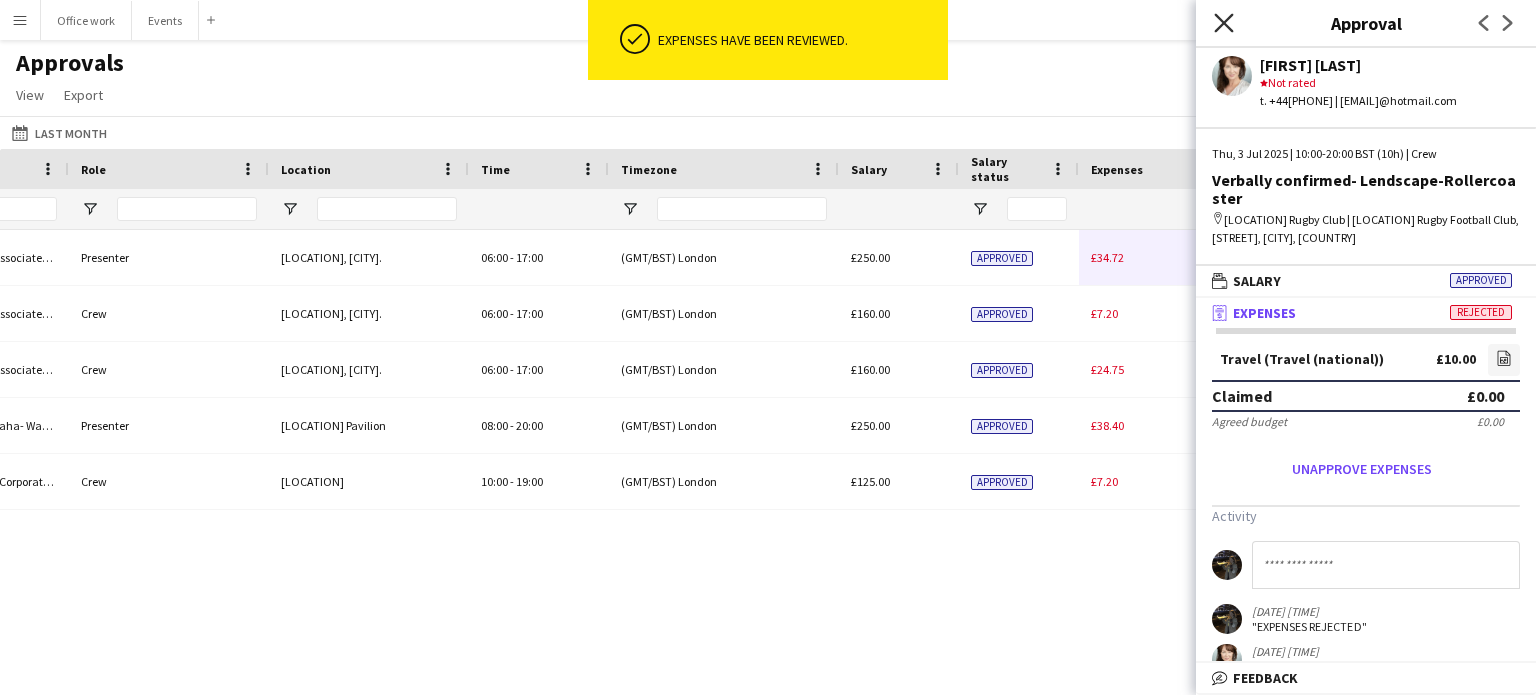 click 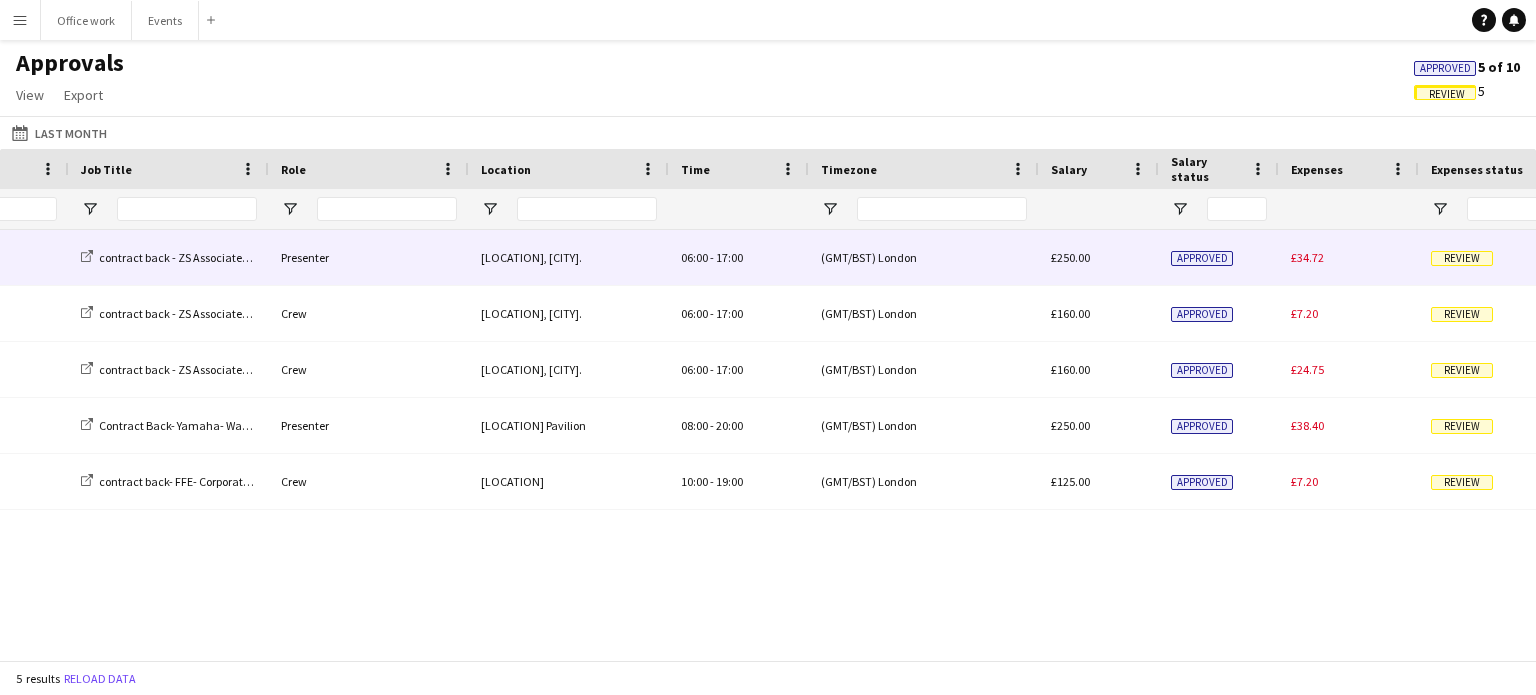click on "£34.72" at bounding box center [1307, 257] 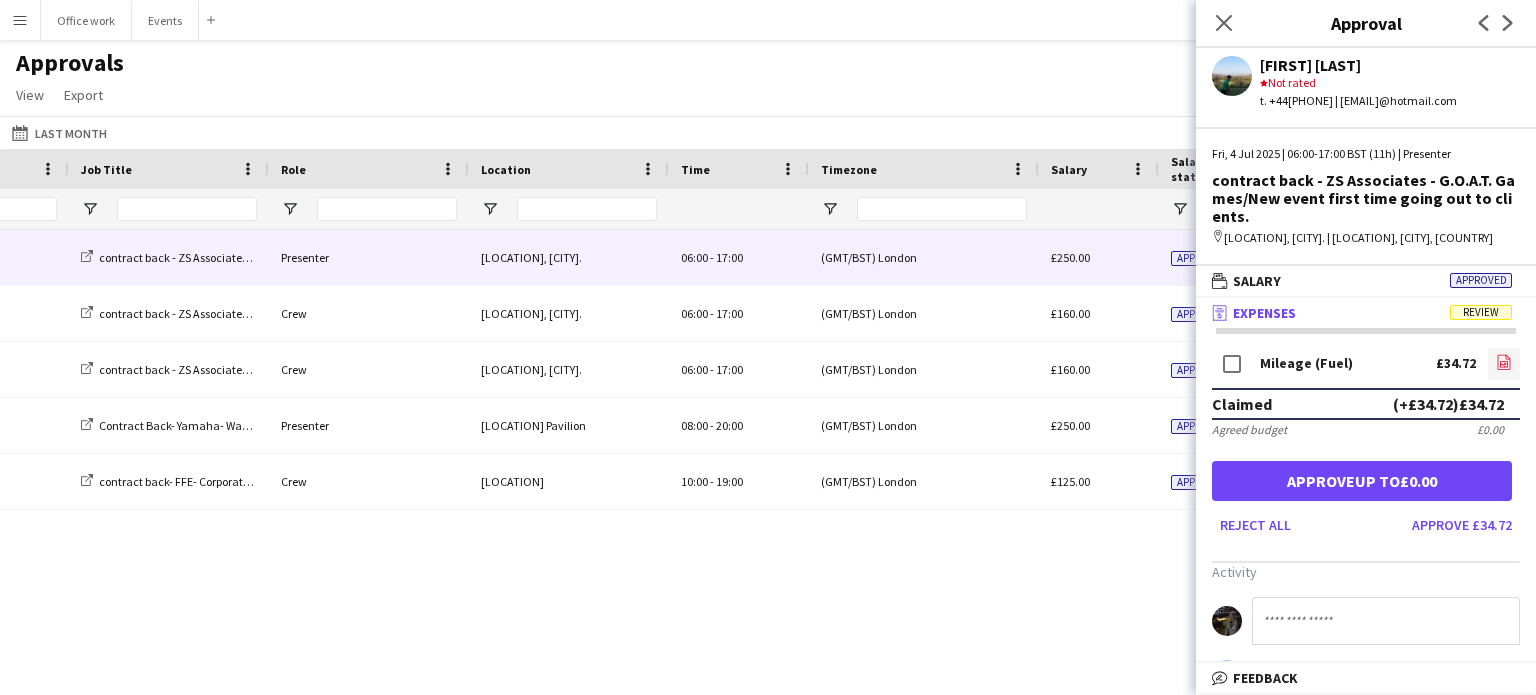 click 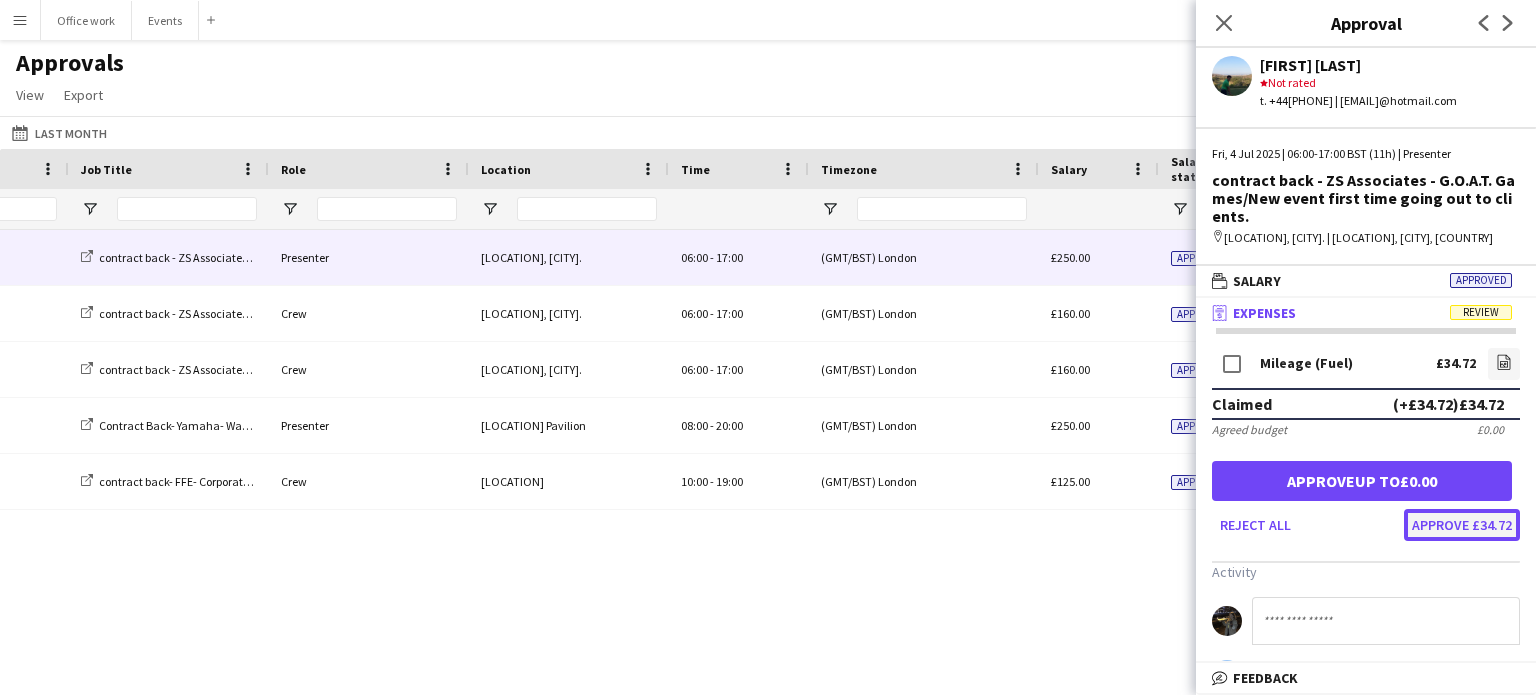 click on "Approve £34.72" at bounding box center (1462, 525) 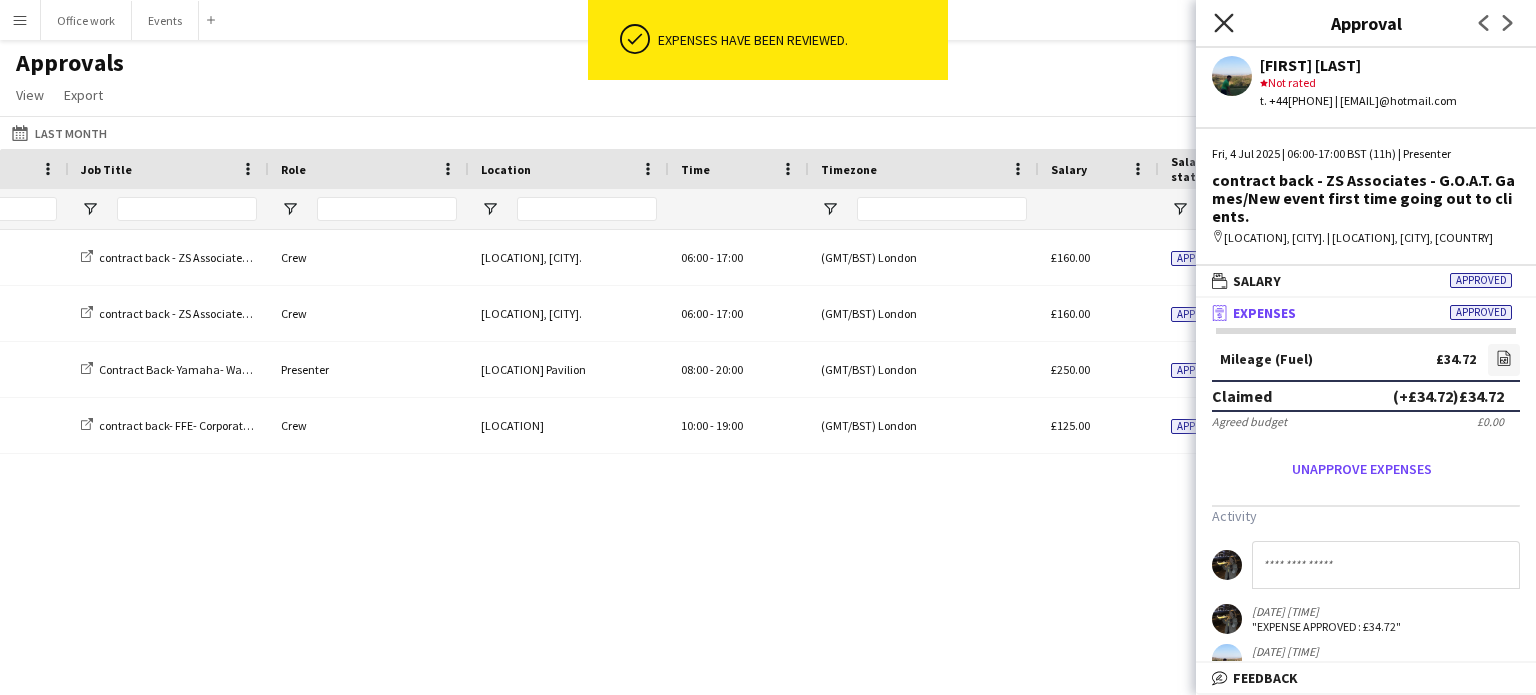click 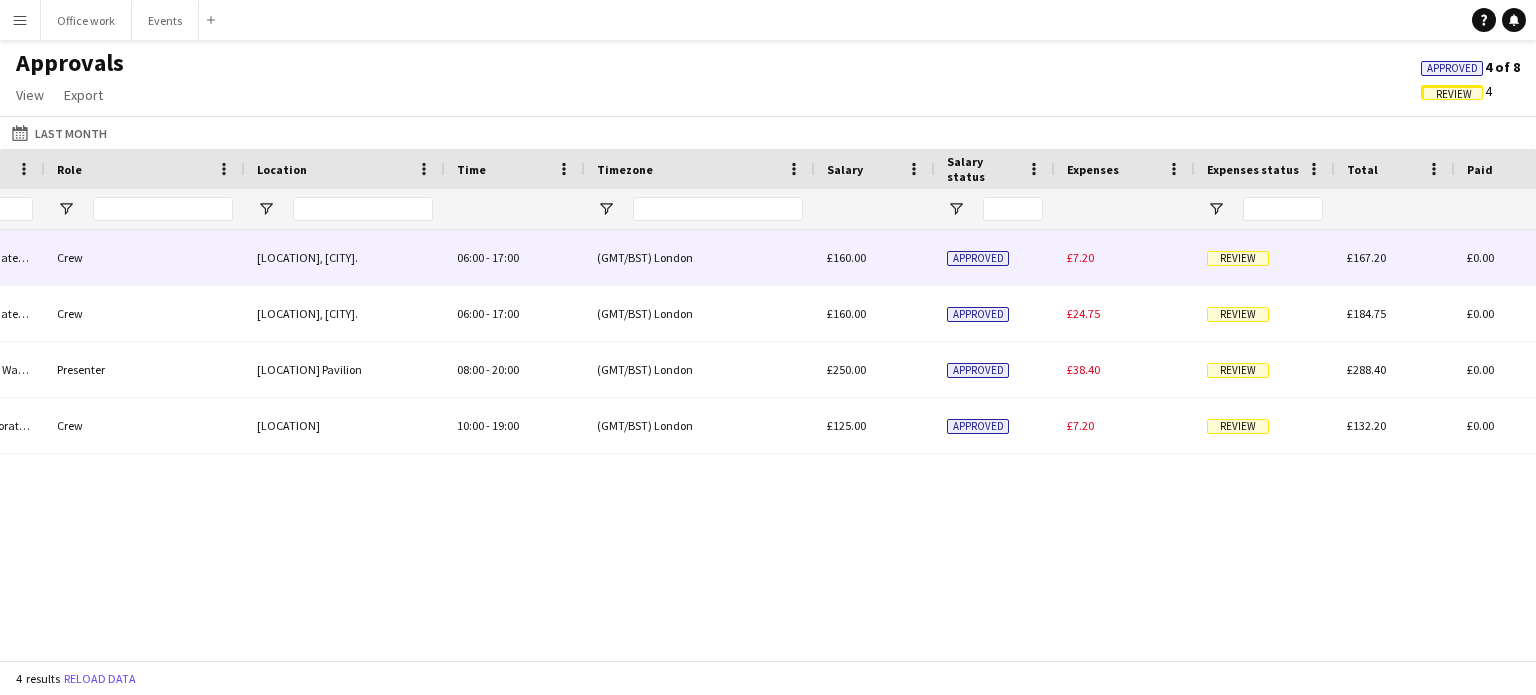 click on "£7.20" at bounding box center (1080, 257) 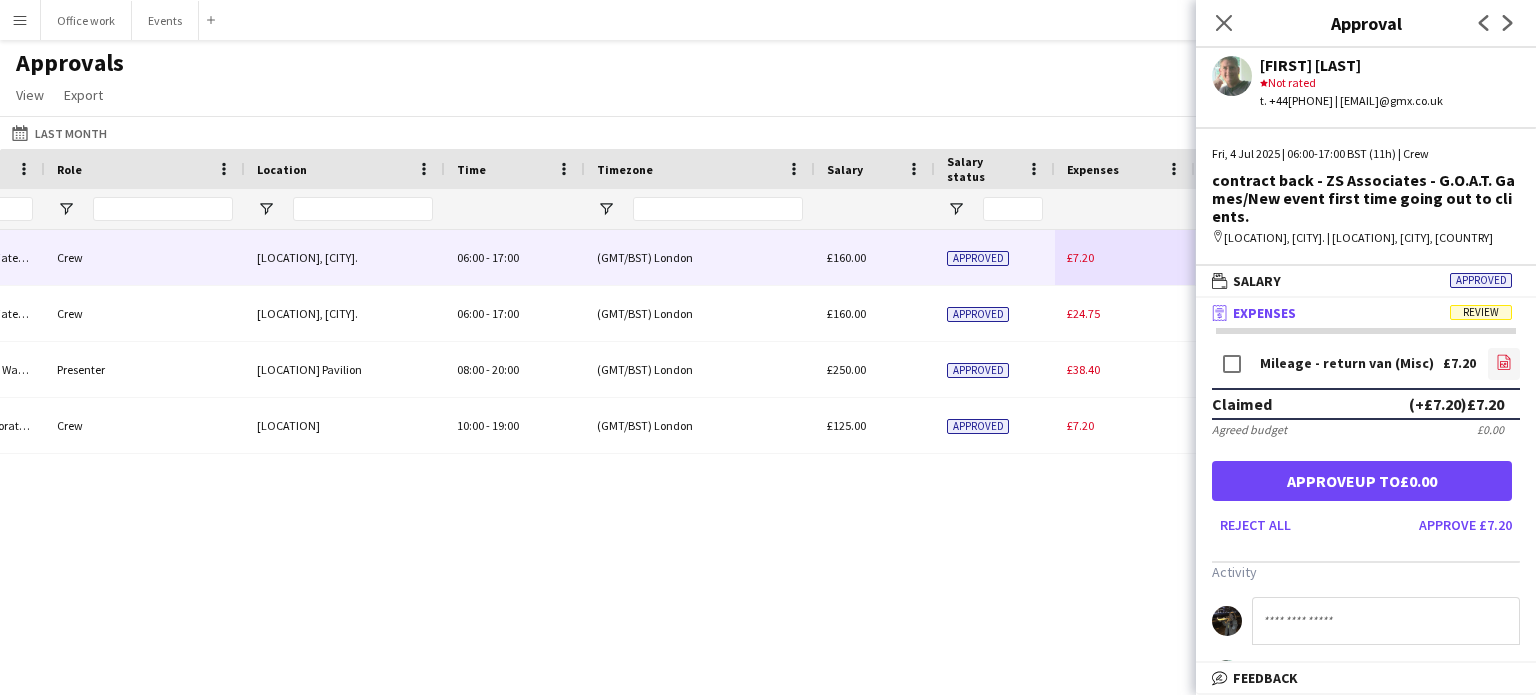 click on "file-image" at bounding box center [1504, 364] 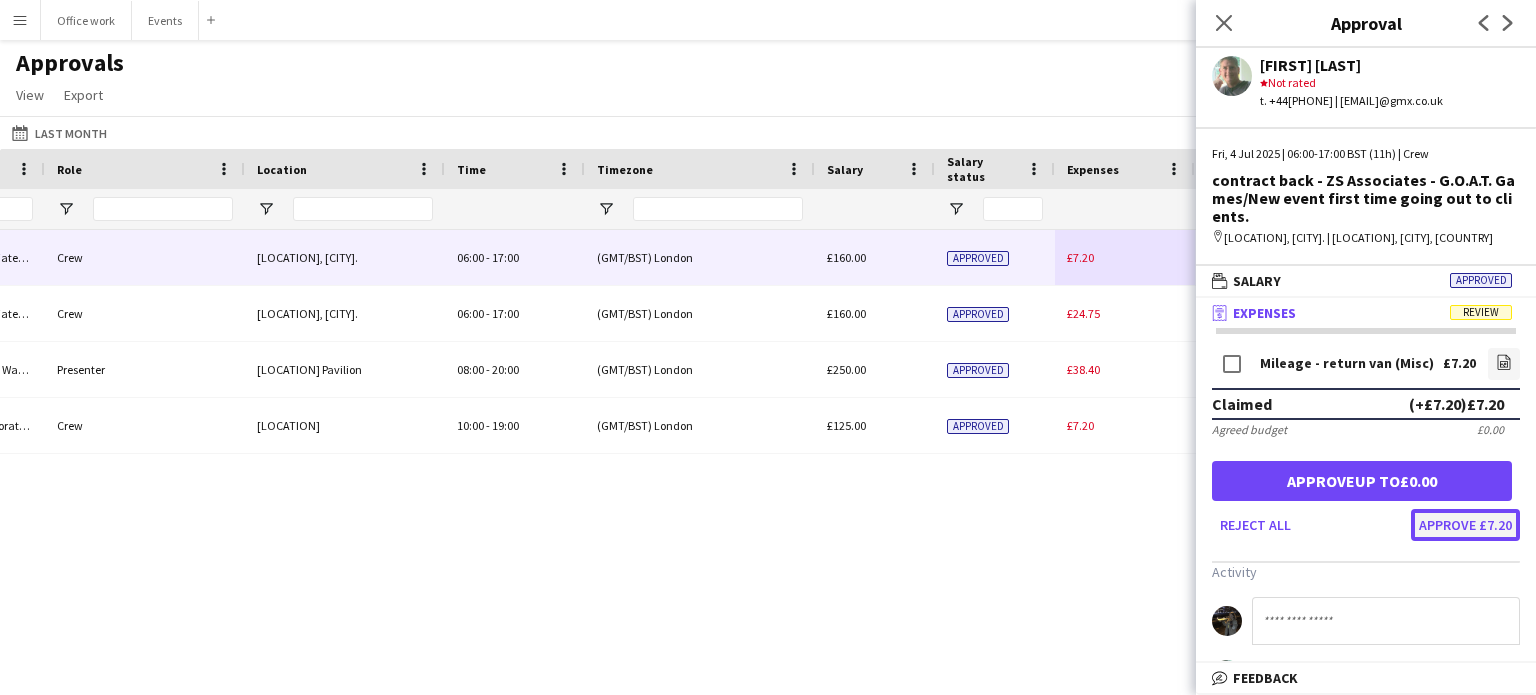 click on "Approve £7.20" at bounding box center [1465, 525] 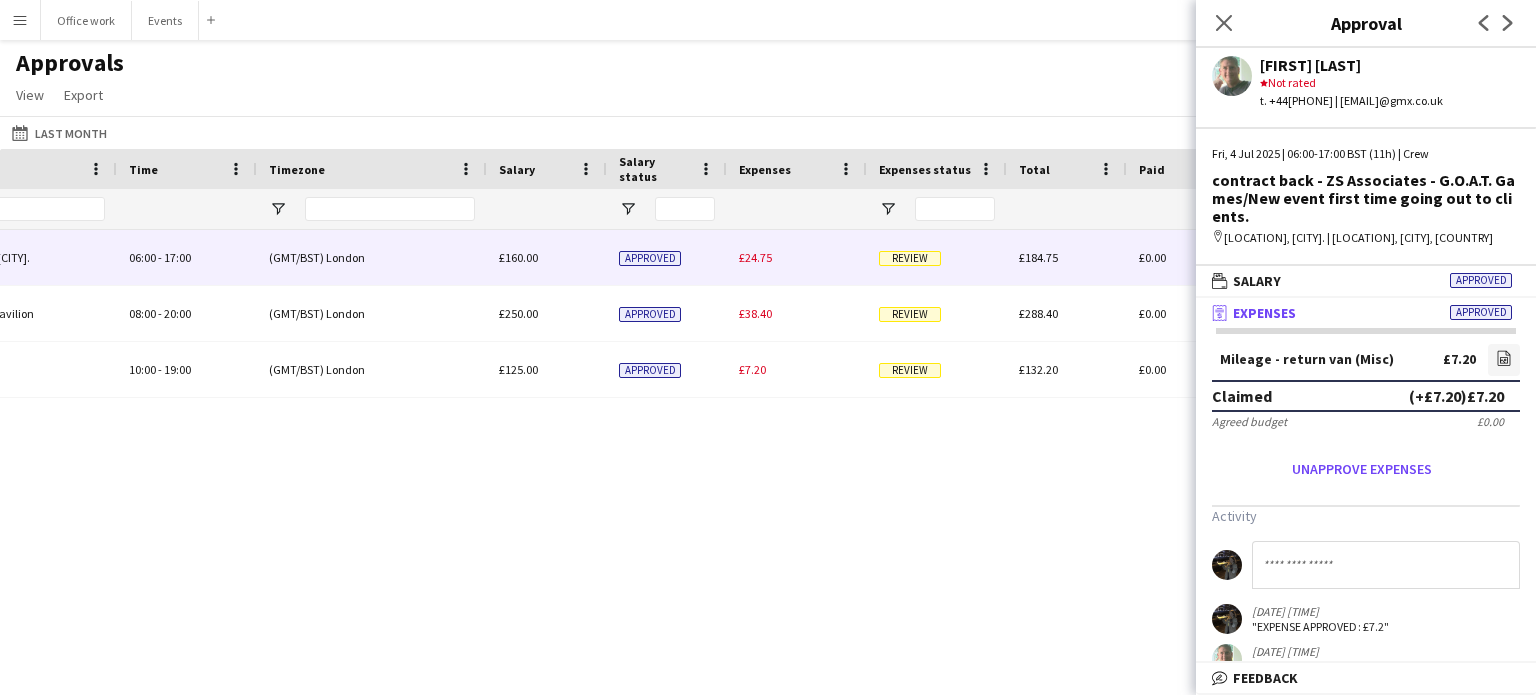 click on "£24.75" at bounding box center (755, 257) 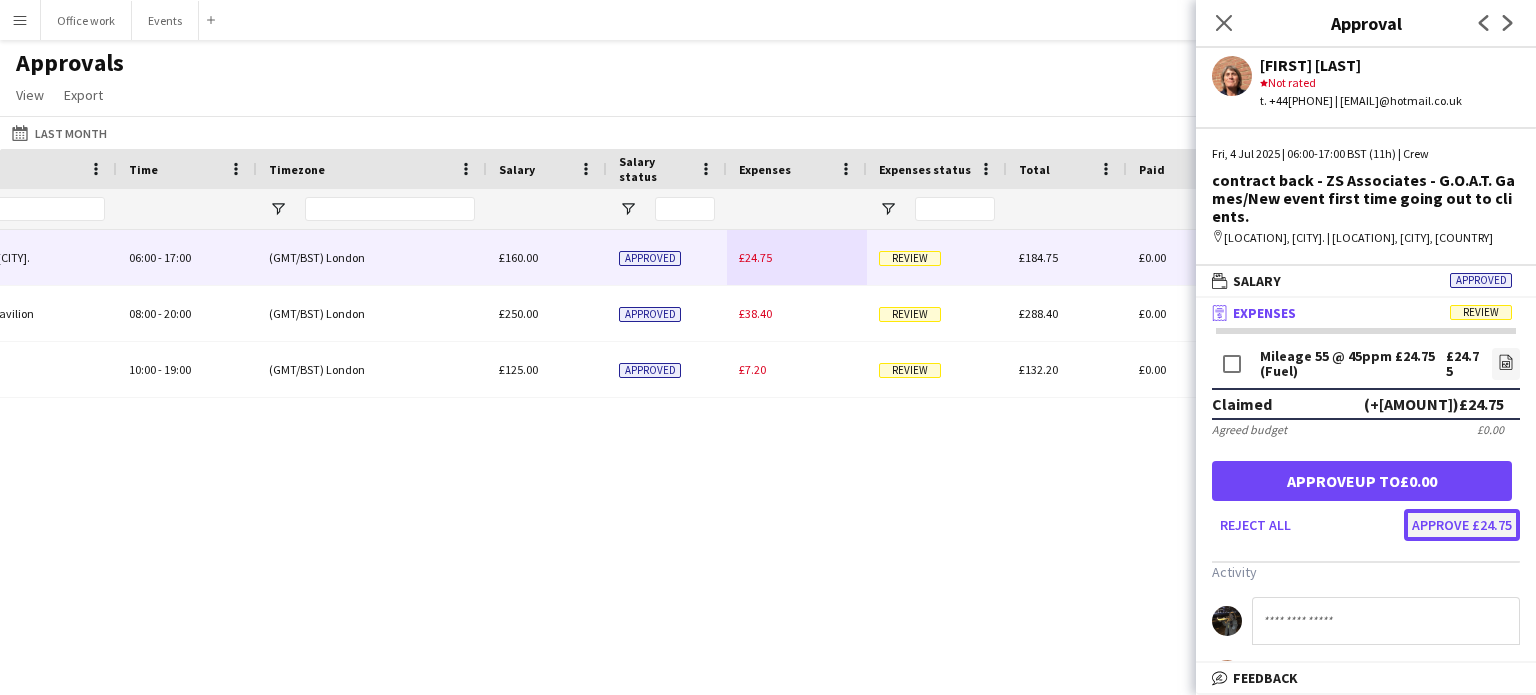 click on "Approve £24.75" at bounding box center [1462, 525] 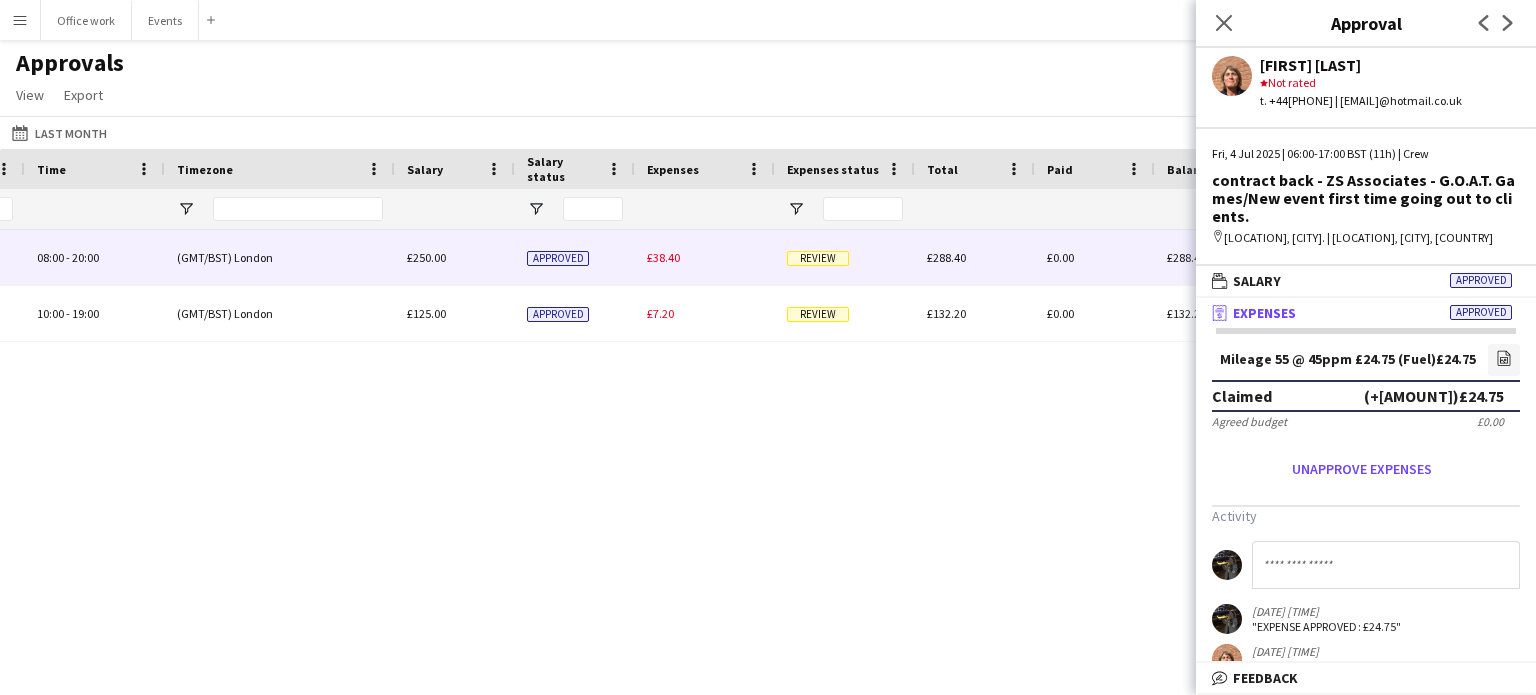click on "£38.40" at bounding box center (663, 257) 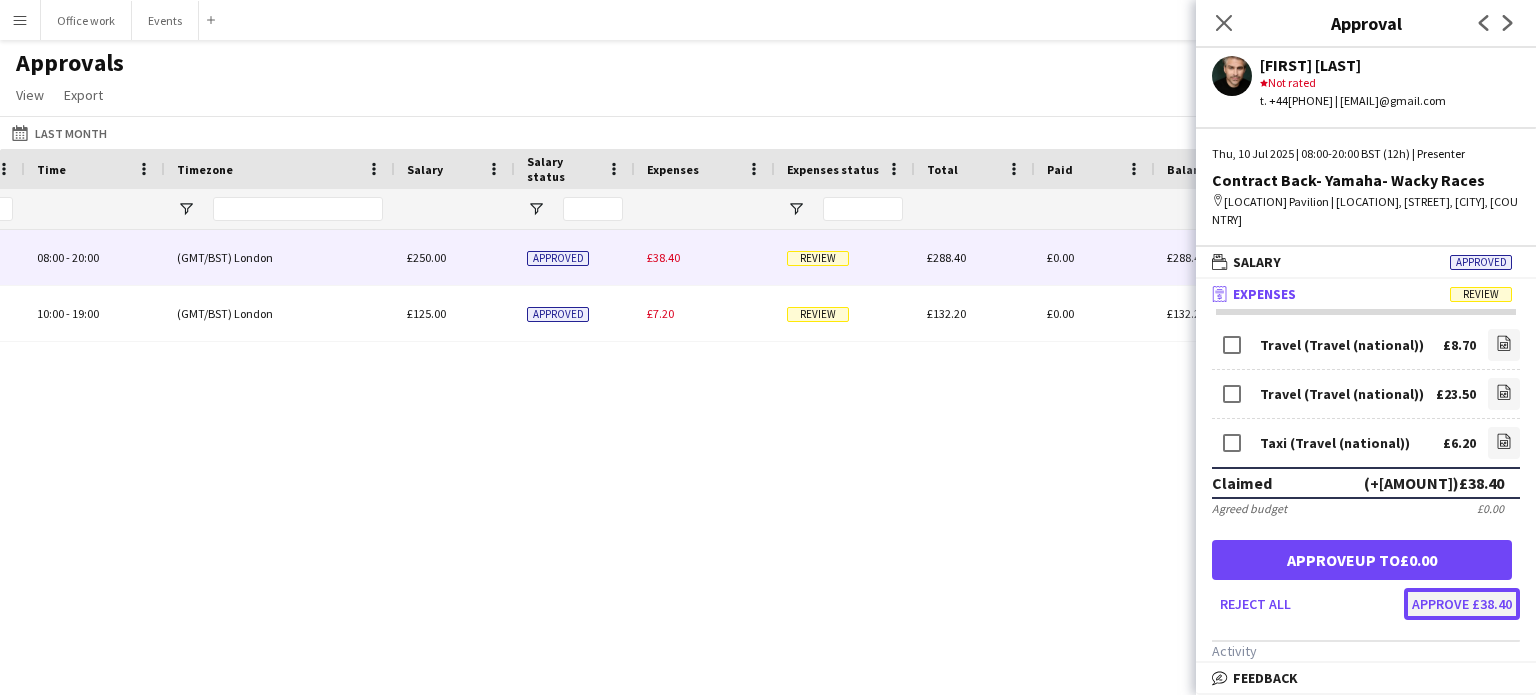 click on "Approve £38.40" at bounding box center [1462, 604] 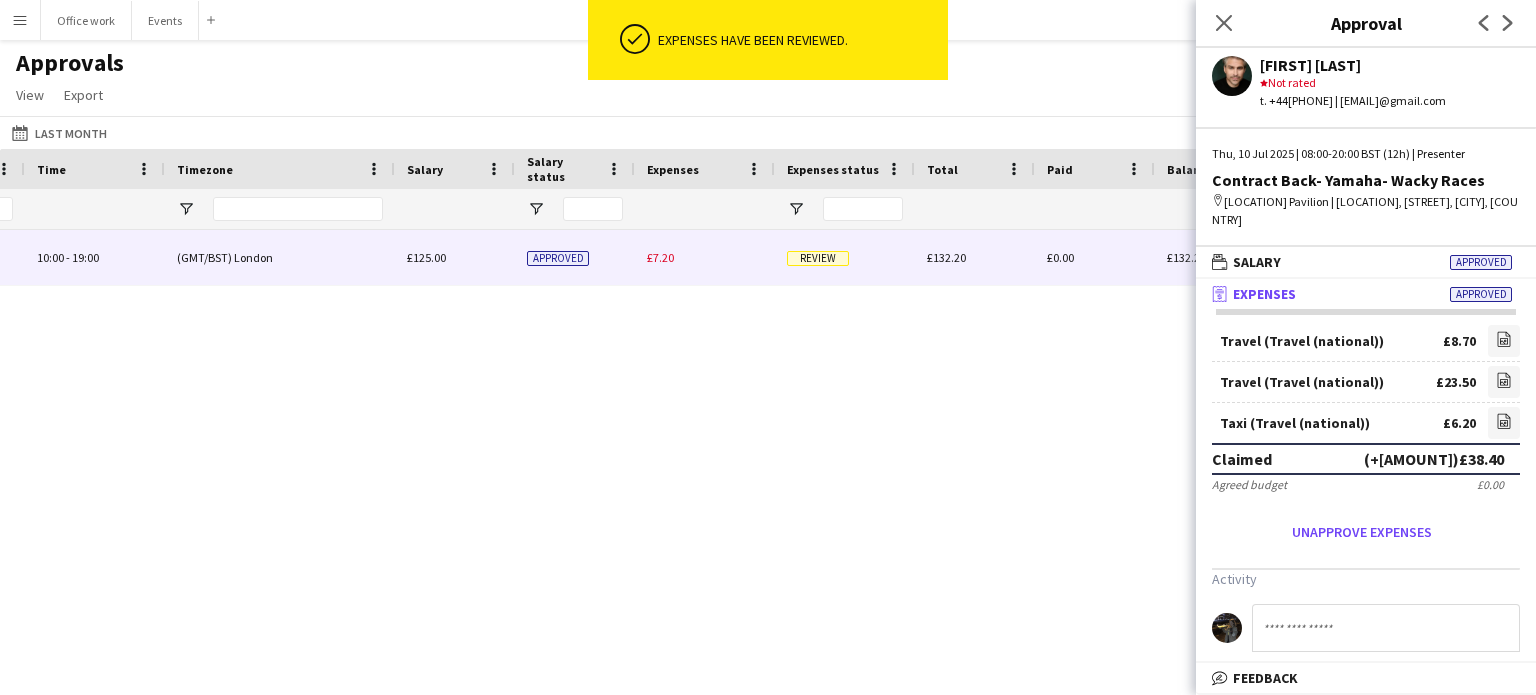 click on "£7.20" at bounding box center [705, 257] 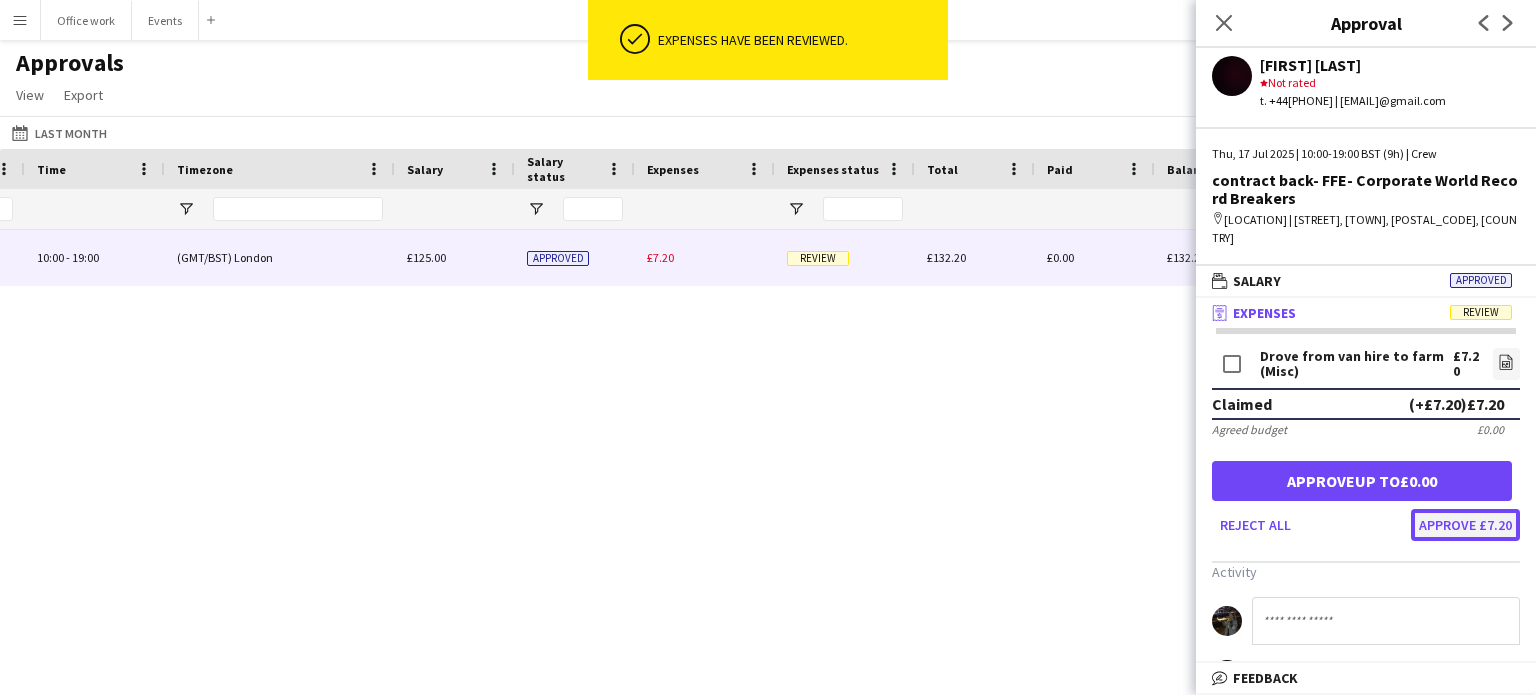 click on "Approve £7.20" at bounding box center (1465, 525) 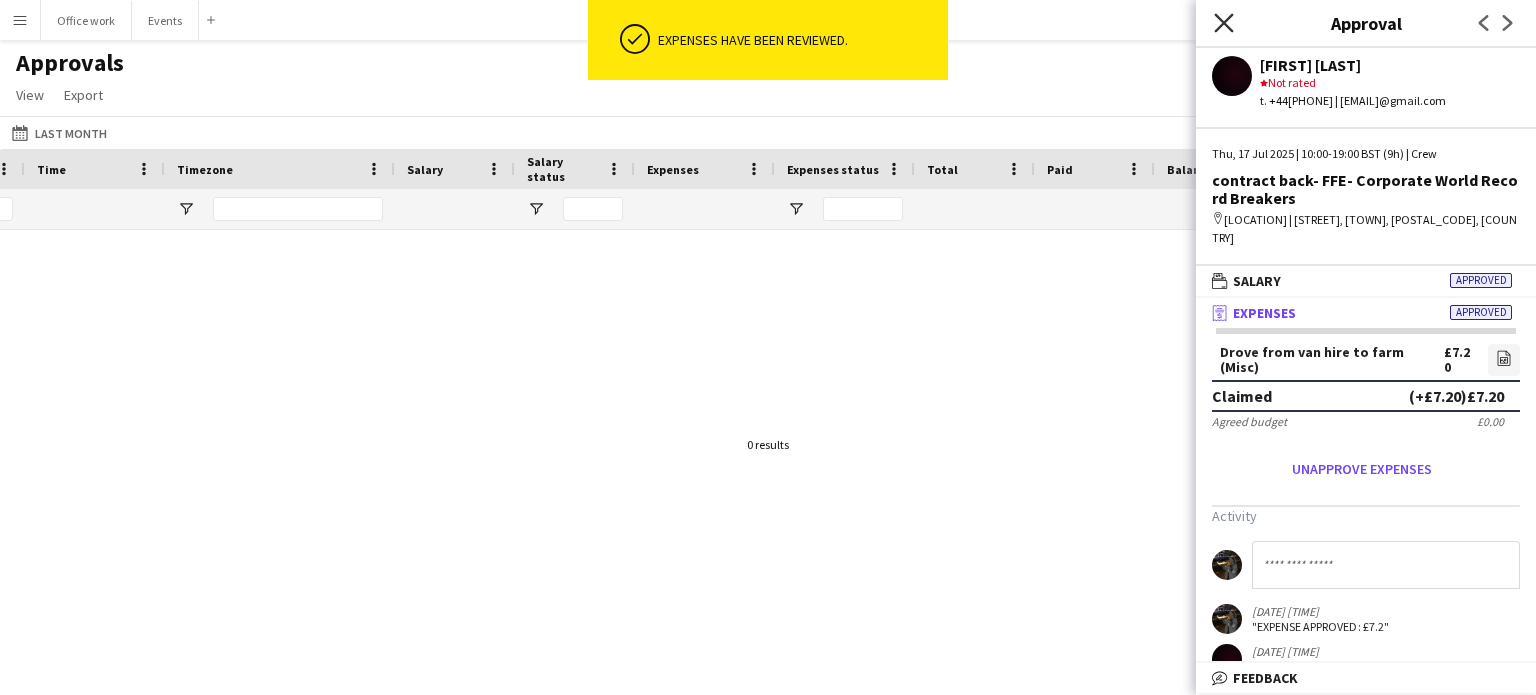 click on "Close pop-in" 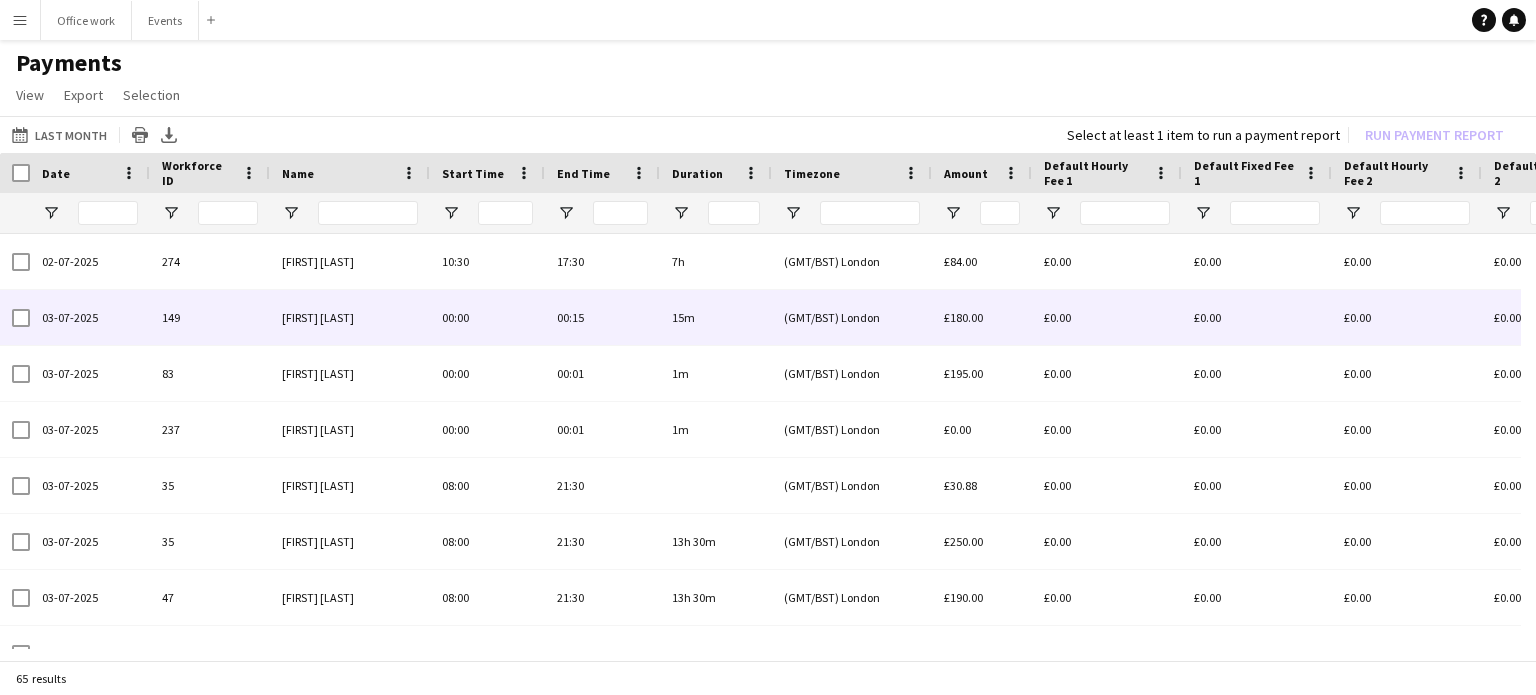click on "(GMT/BST) London" at bounding box center [852, 317] 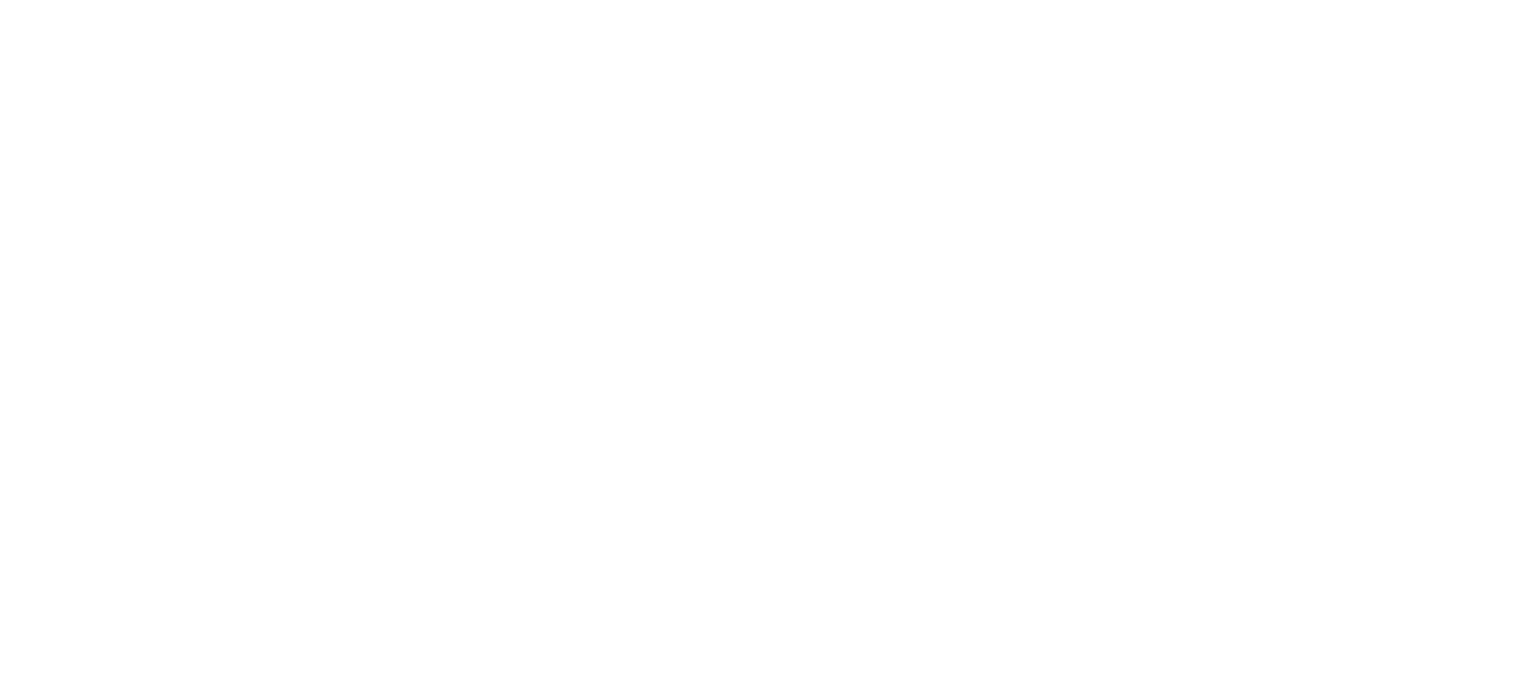 scroll, scrollTop: 0, scrollLeft: 0, axis: both 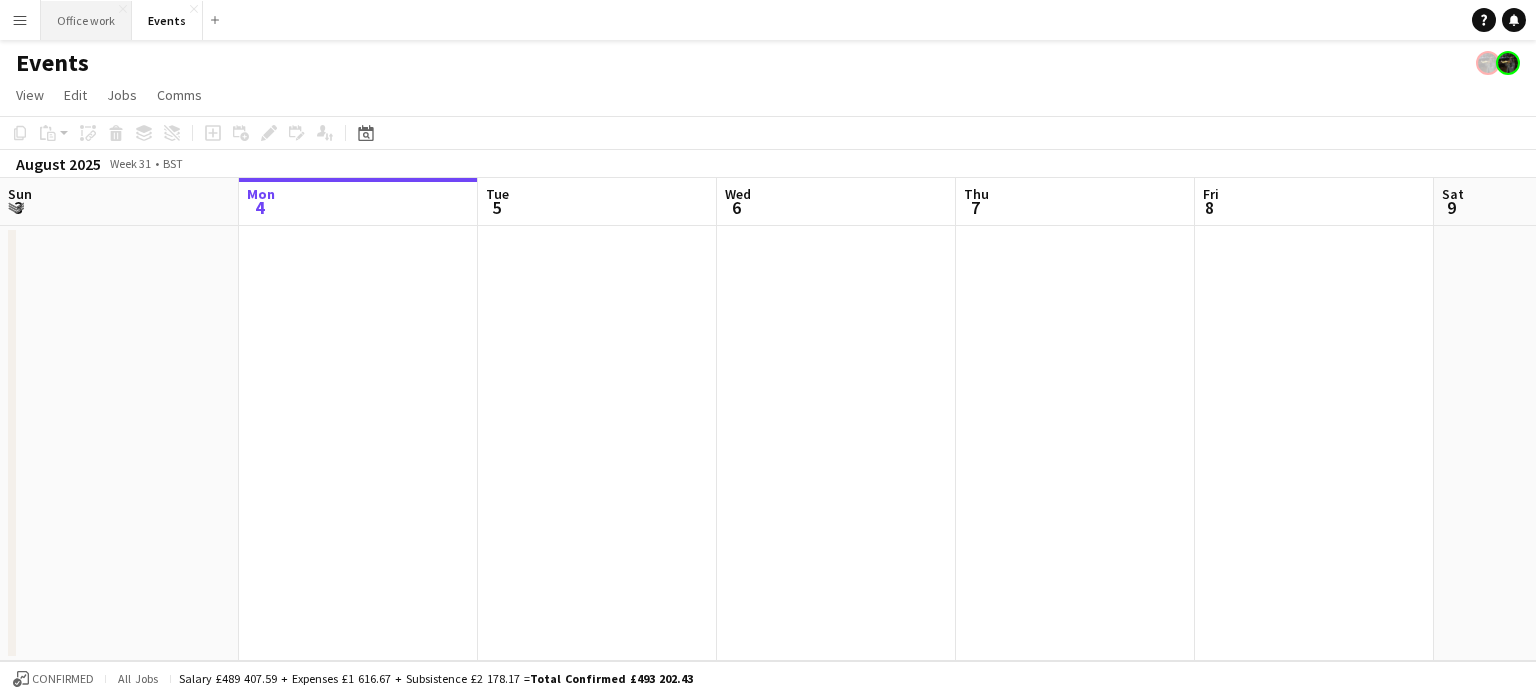 click on "Office work
Close" at bounding box center [86, 20] 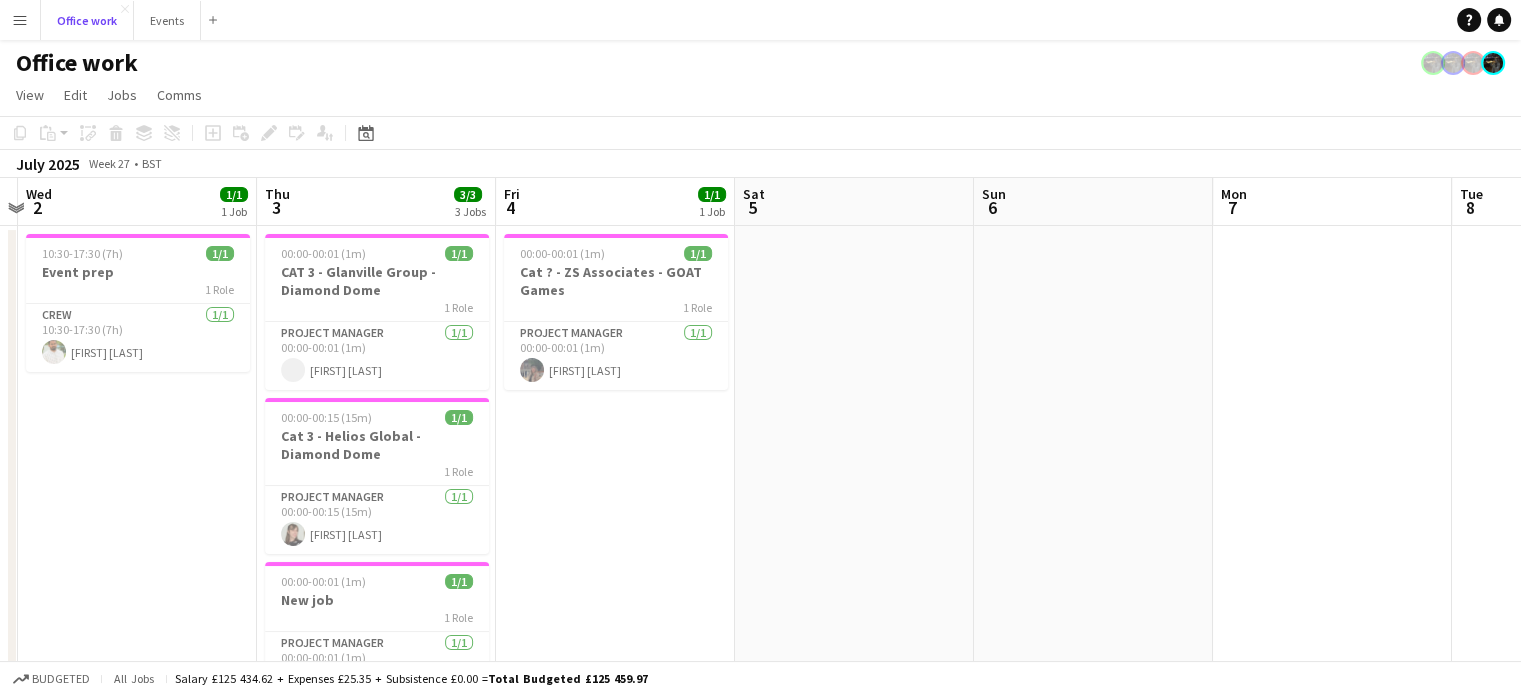scroll, scrollTop: 0, scrollLeft: 404, axis: horizontal 